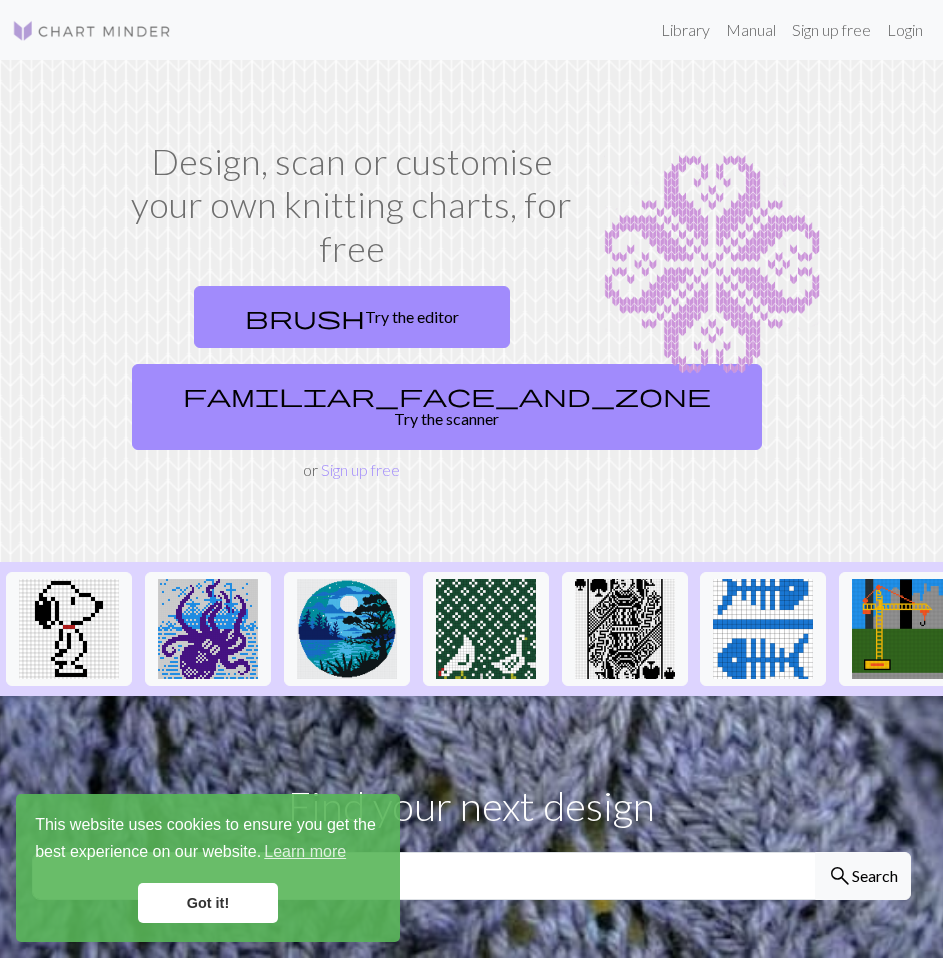 scroll, scrollTop: 0, scrollLeft: 0, axis: both 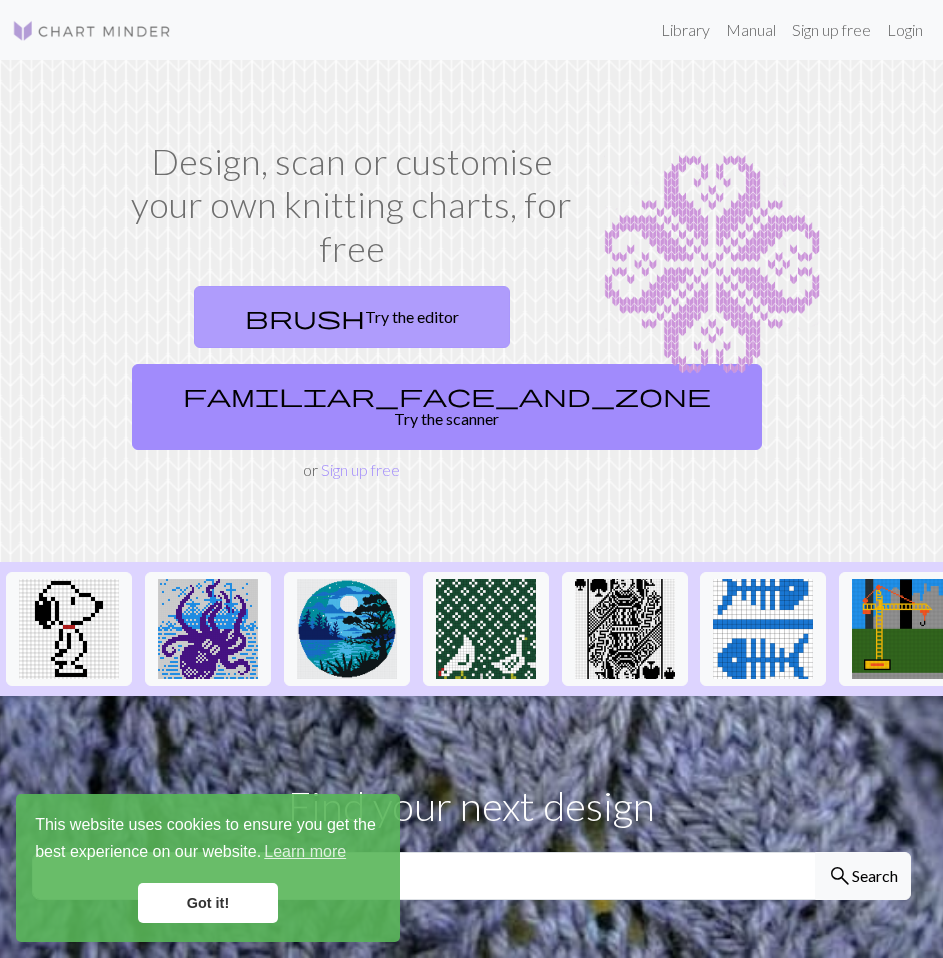 click on "brush  Try the editor" at bounding box center (352, 317) 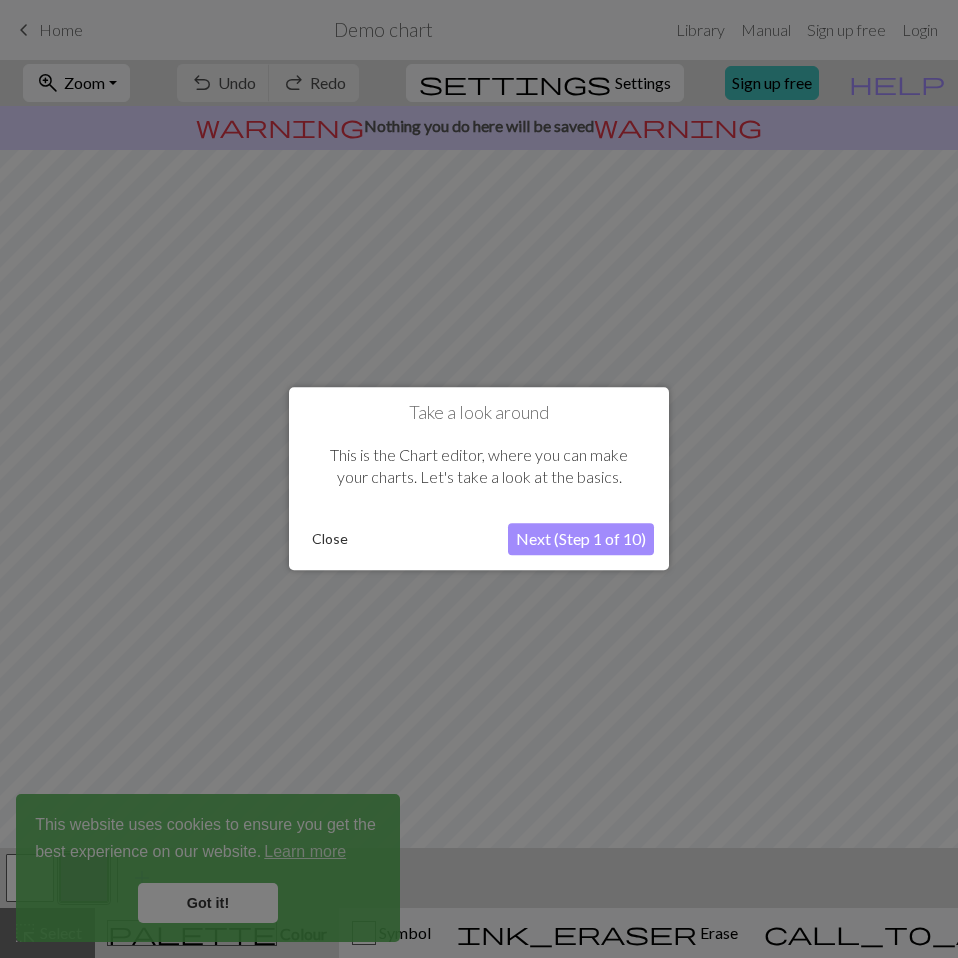 click on "Close" at bounding box center (330, 540) 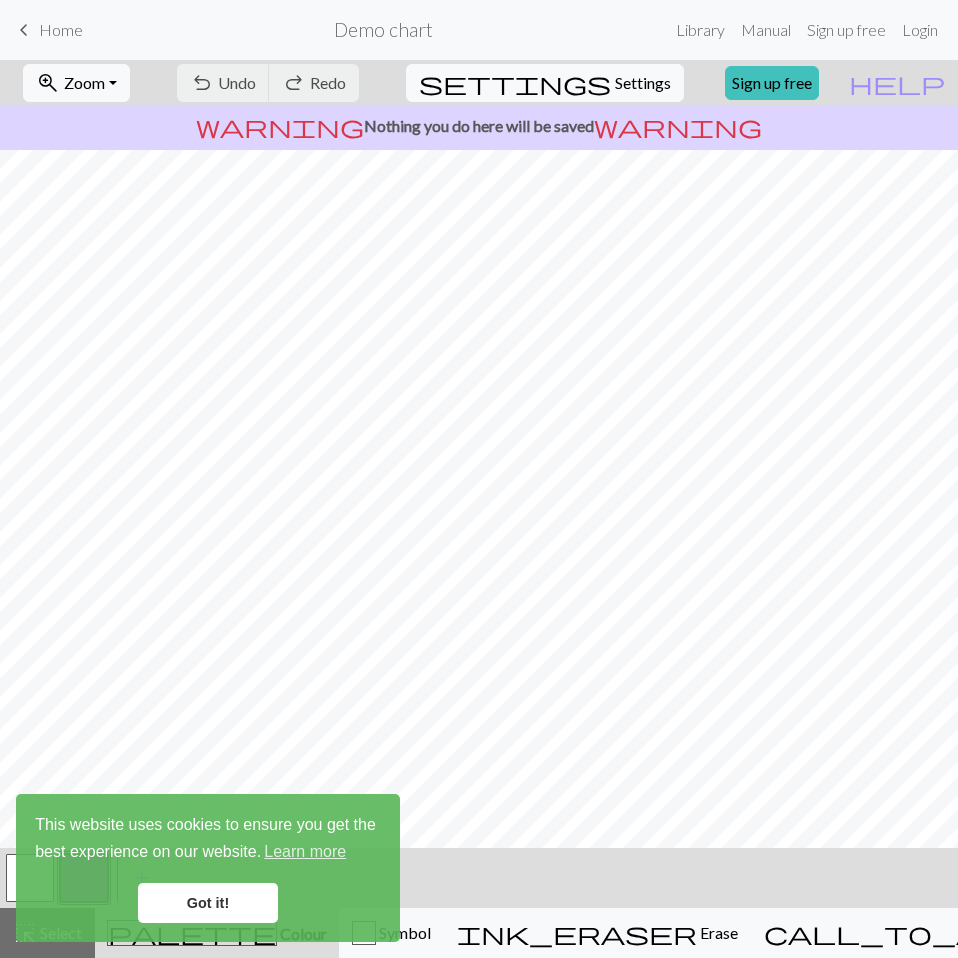 click on "Got it!" at bounding box center [208, 903] 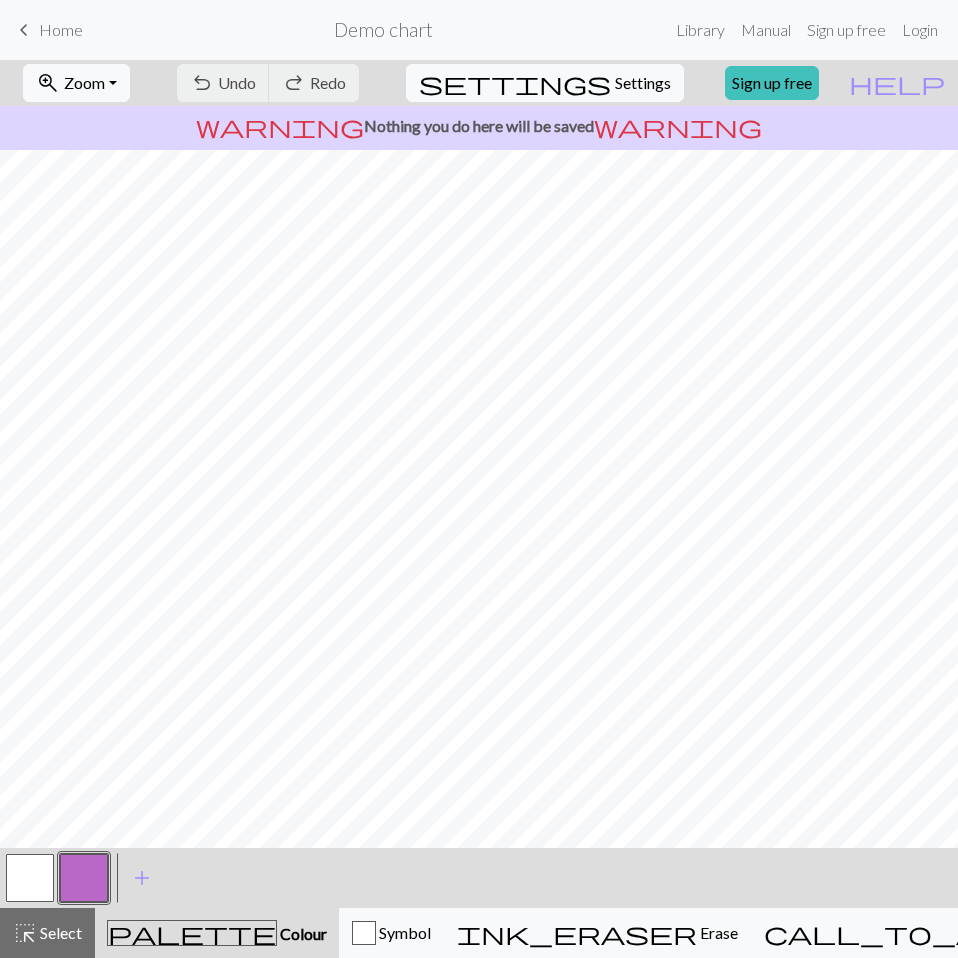click on "Got it!" at bounding box center [208, 903] 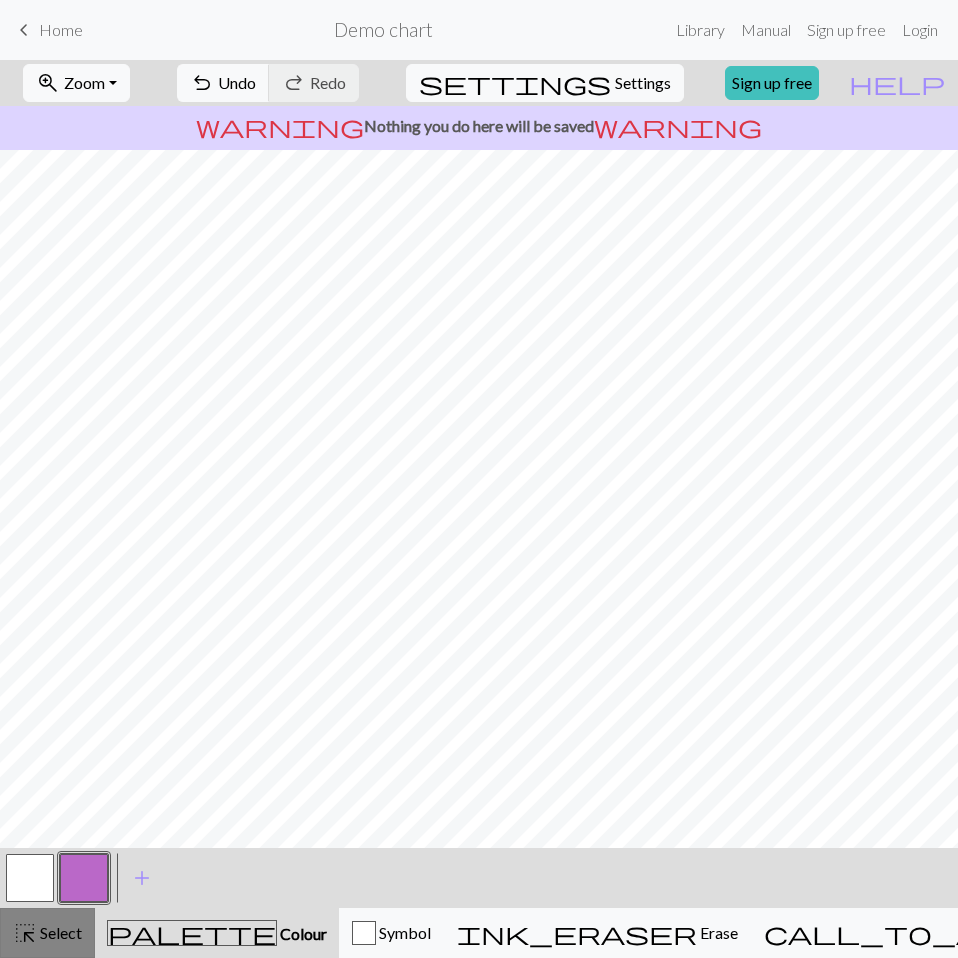 click on "Select" at bounding box center (59, 932) 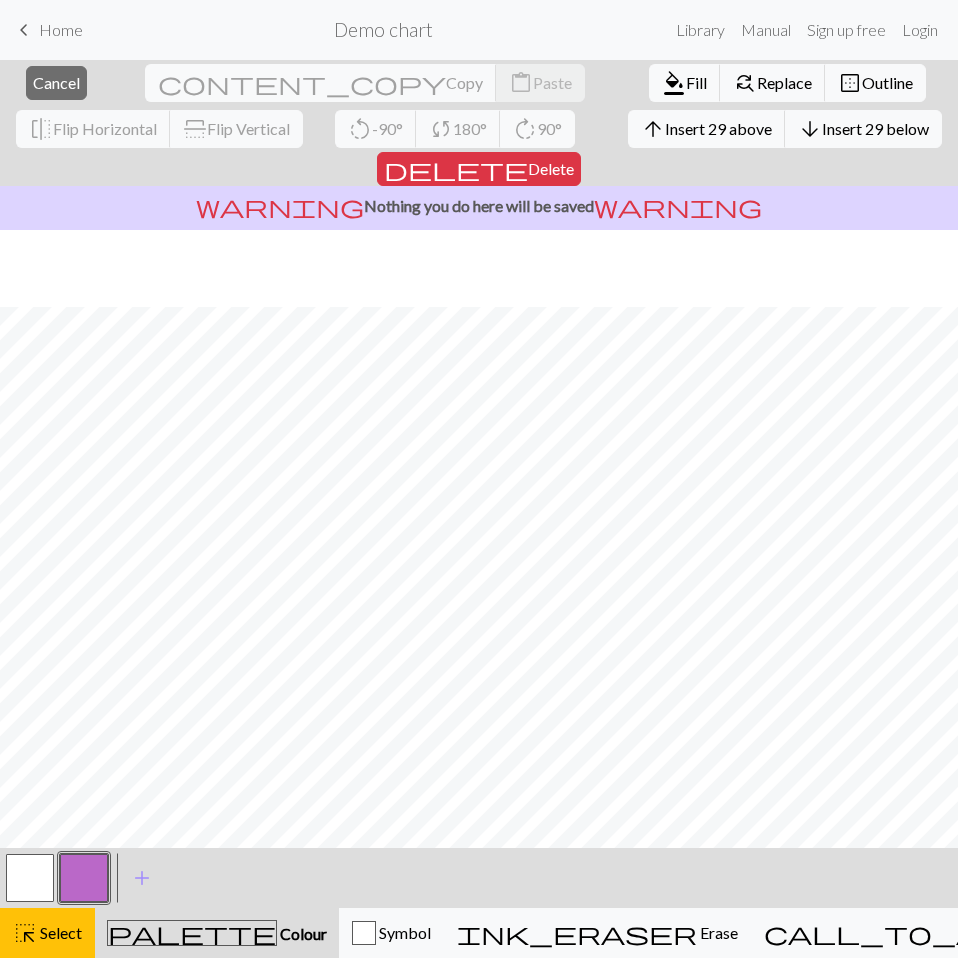 scroll, scrollTop: 93, scrollLeft: 0, axis: vertical 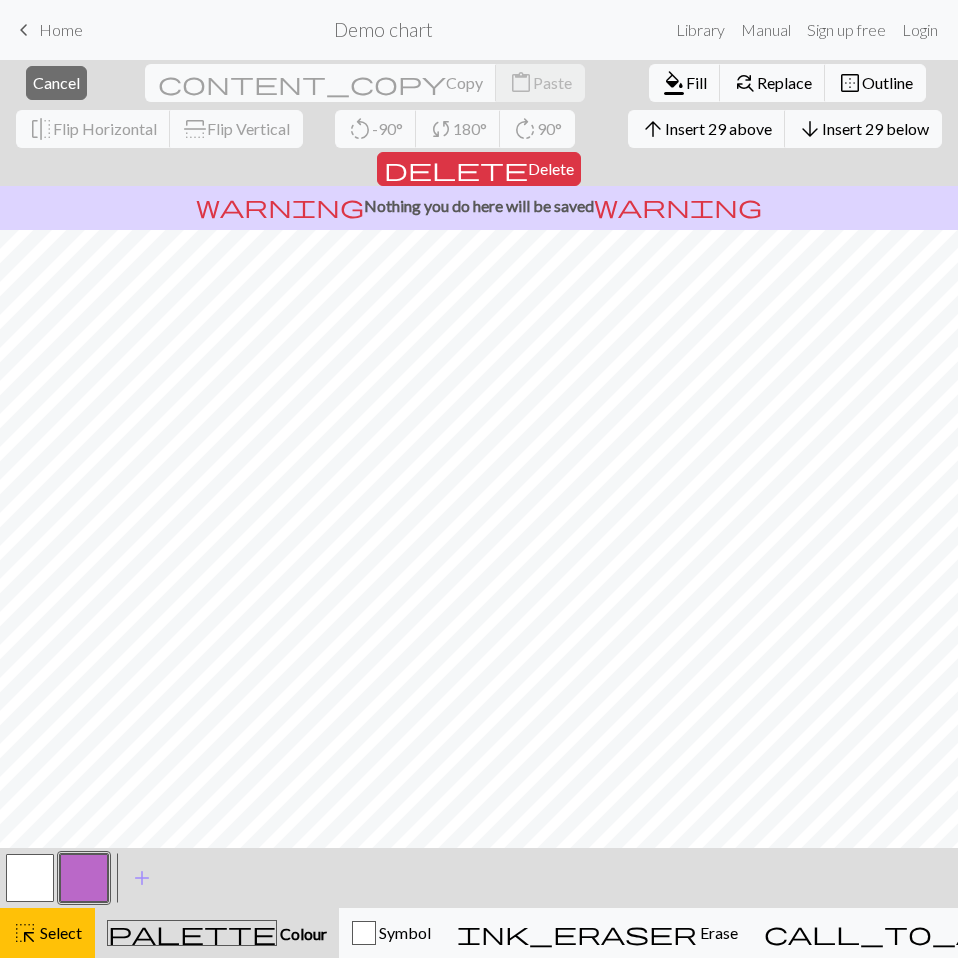 click at bounding box center [30, 878] 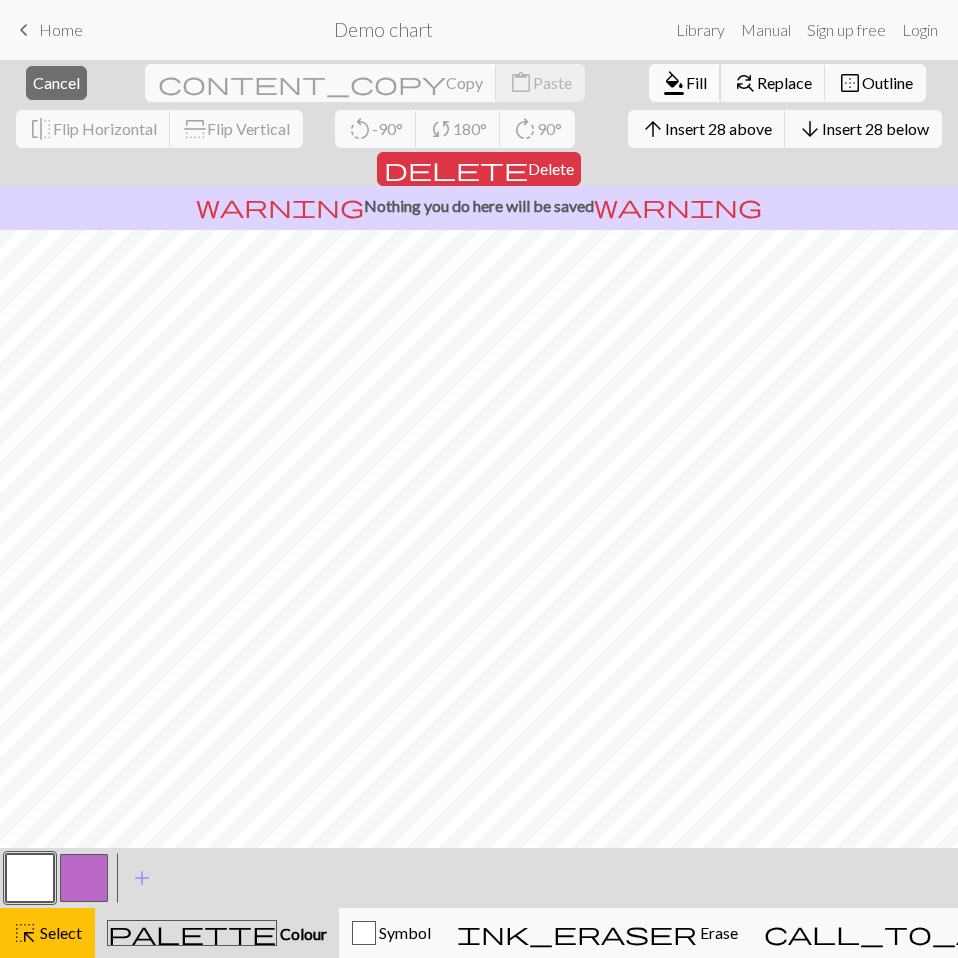 click on "format_color_fill" at bounding box center (674, 83) 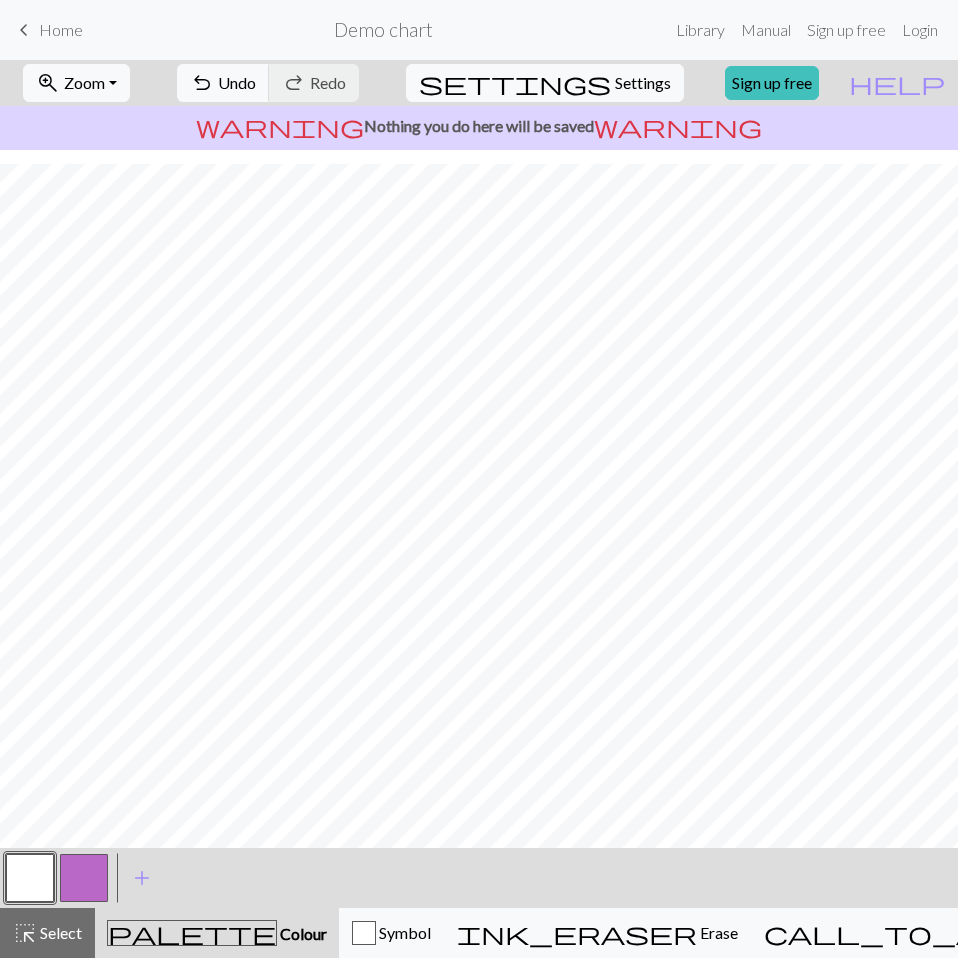 scroll, scrollTop: 0, scrollLeft: 0, axis: both 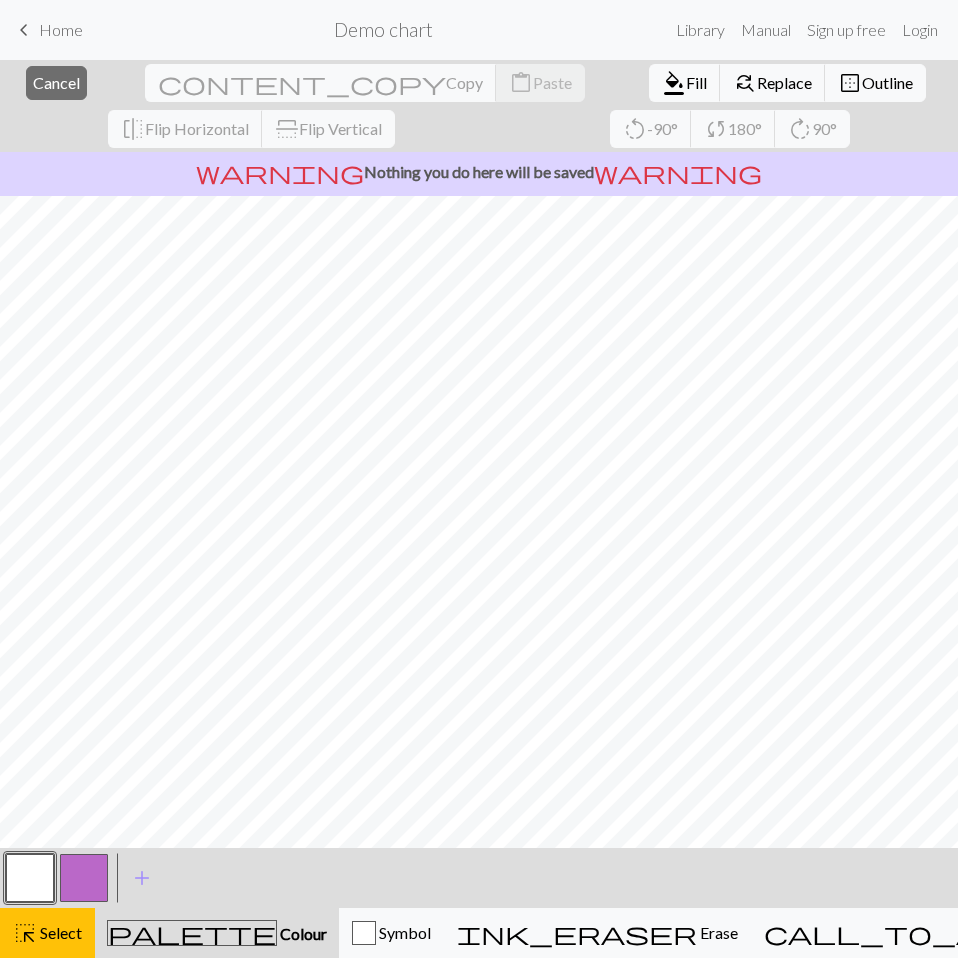 click at bounding box center [84, 878] 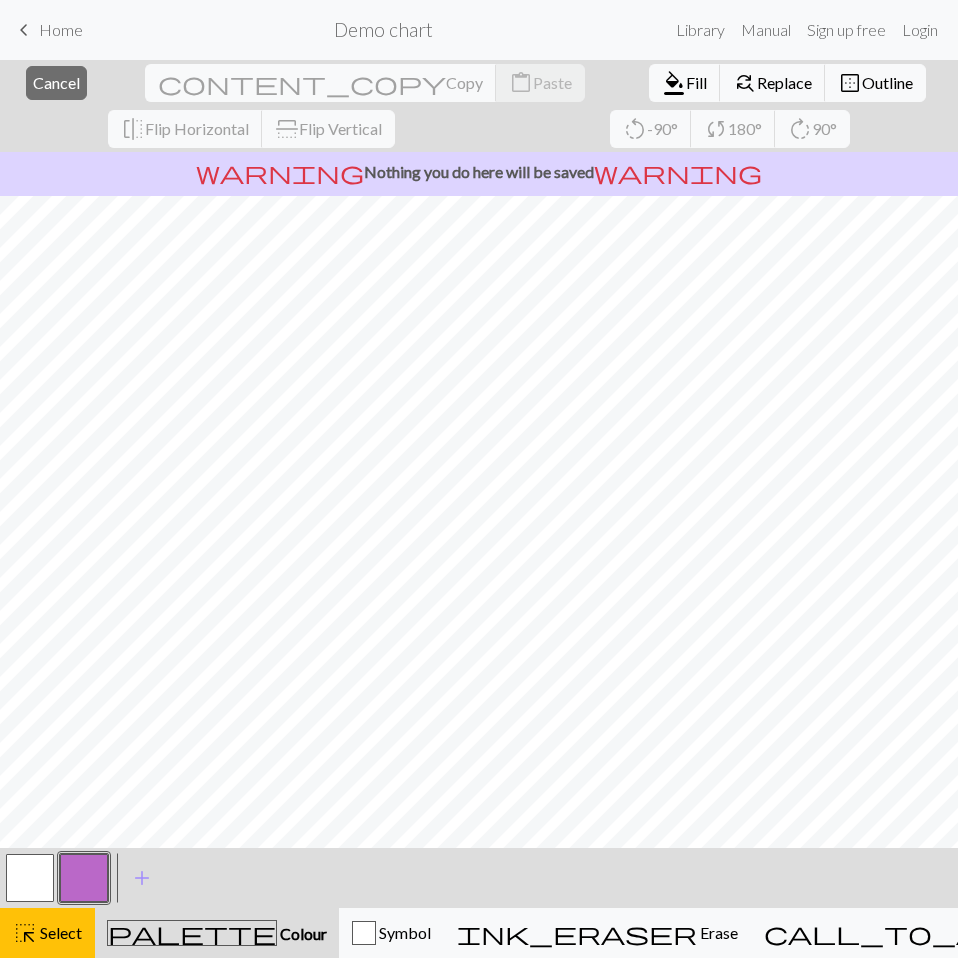 click at bounding box center [84, 878] 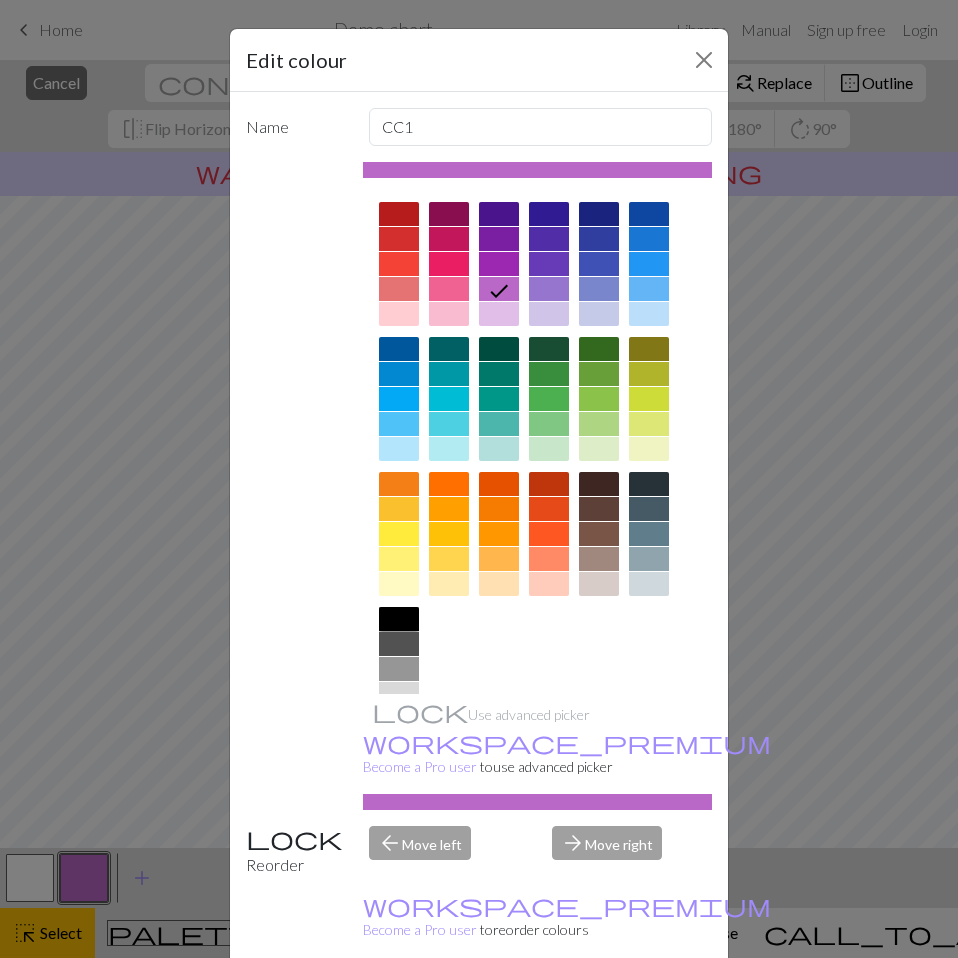 click at bounding box center (399, 619) 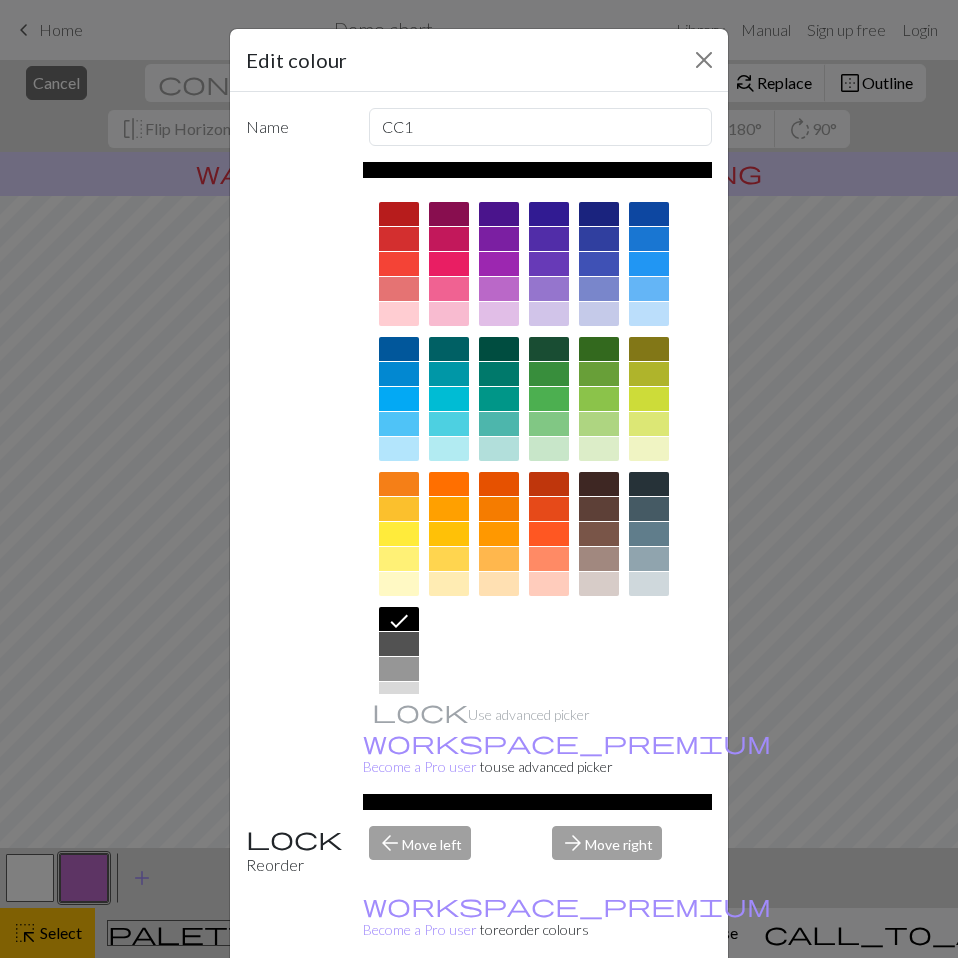 click on "Done" at bounding box center [599, 1009] 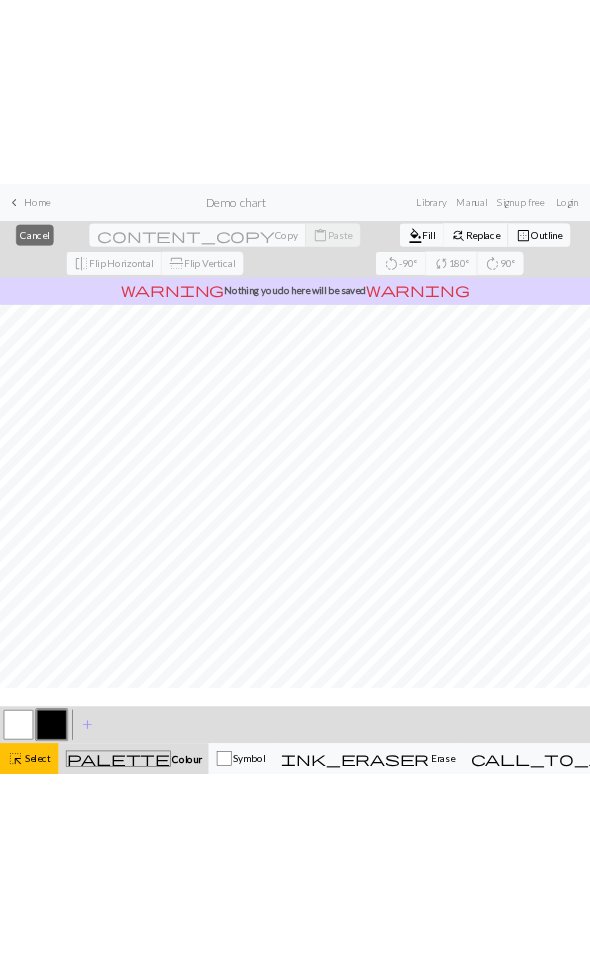 scroll, scrollTop: 0, scrollLeft: 0, axis: both 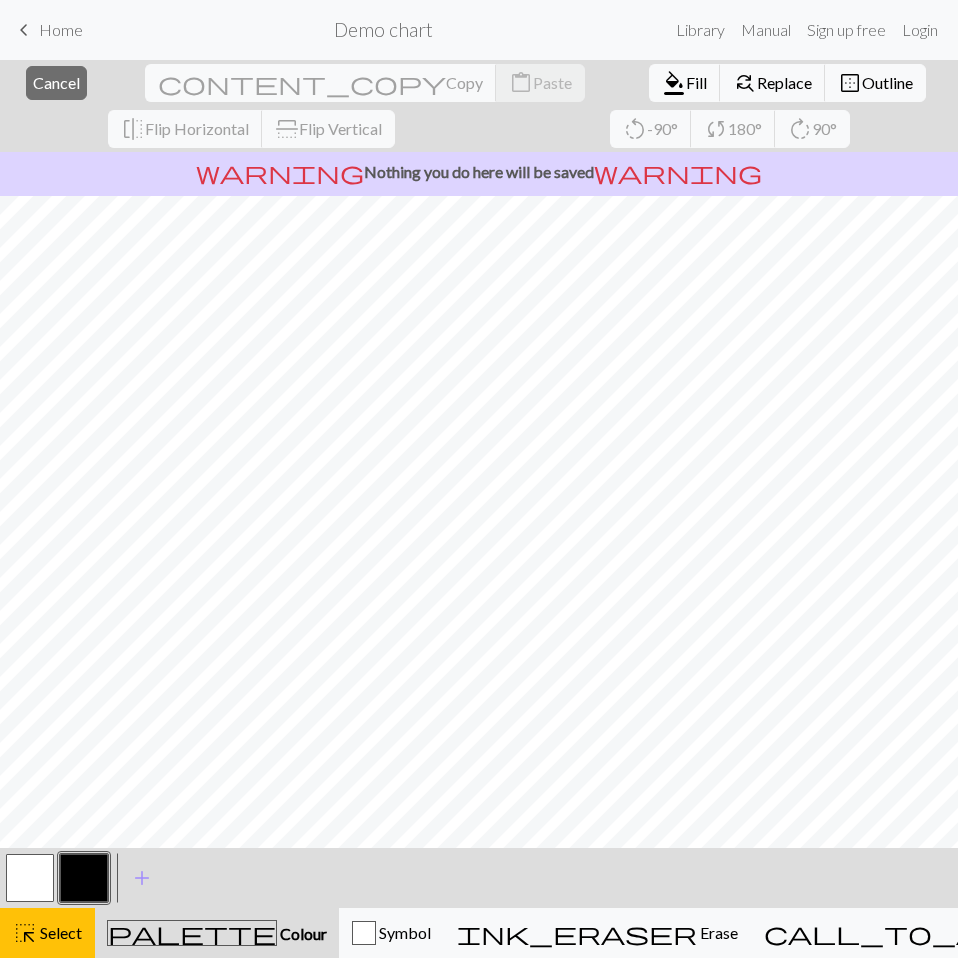 click on "Colour" at bounding box center [302, 933] 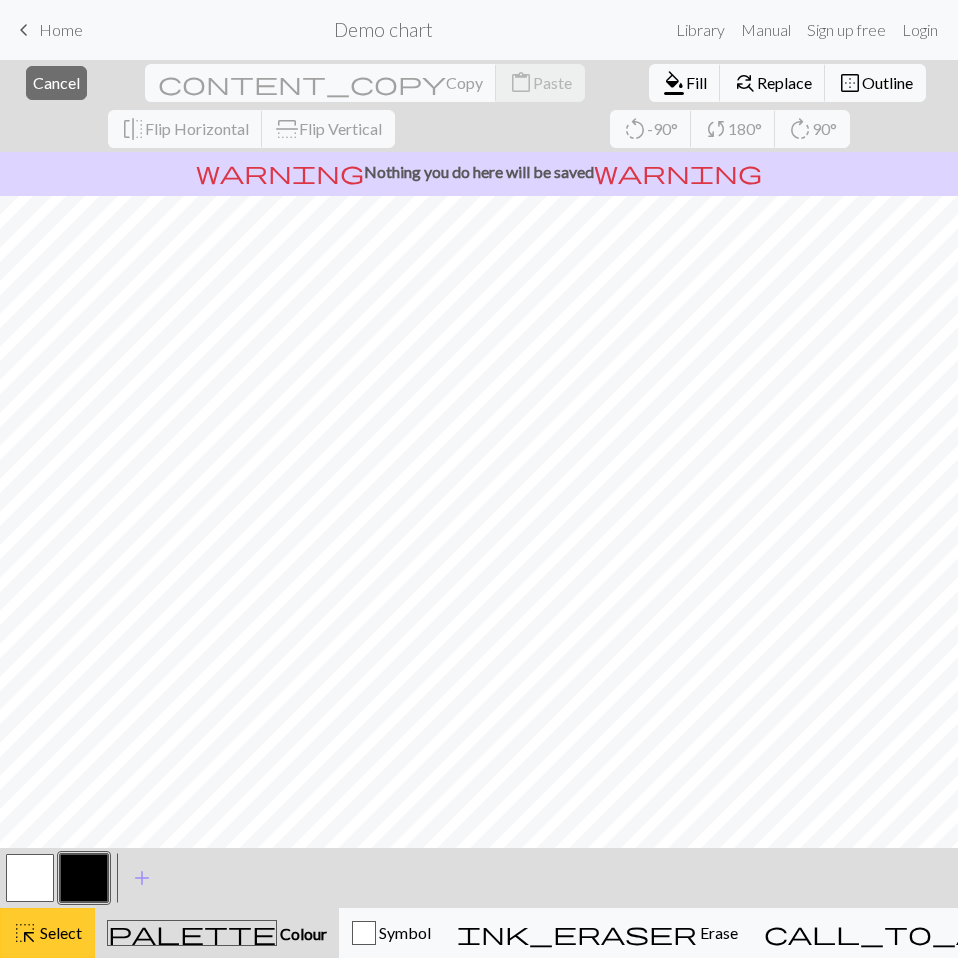 click on "Select" at bounding box center (59, 932) 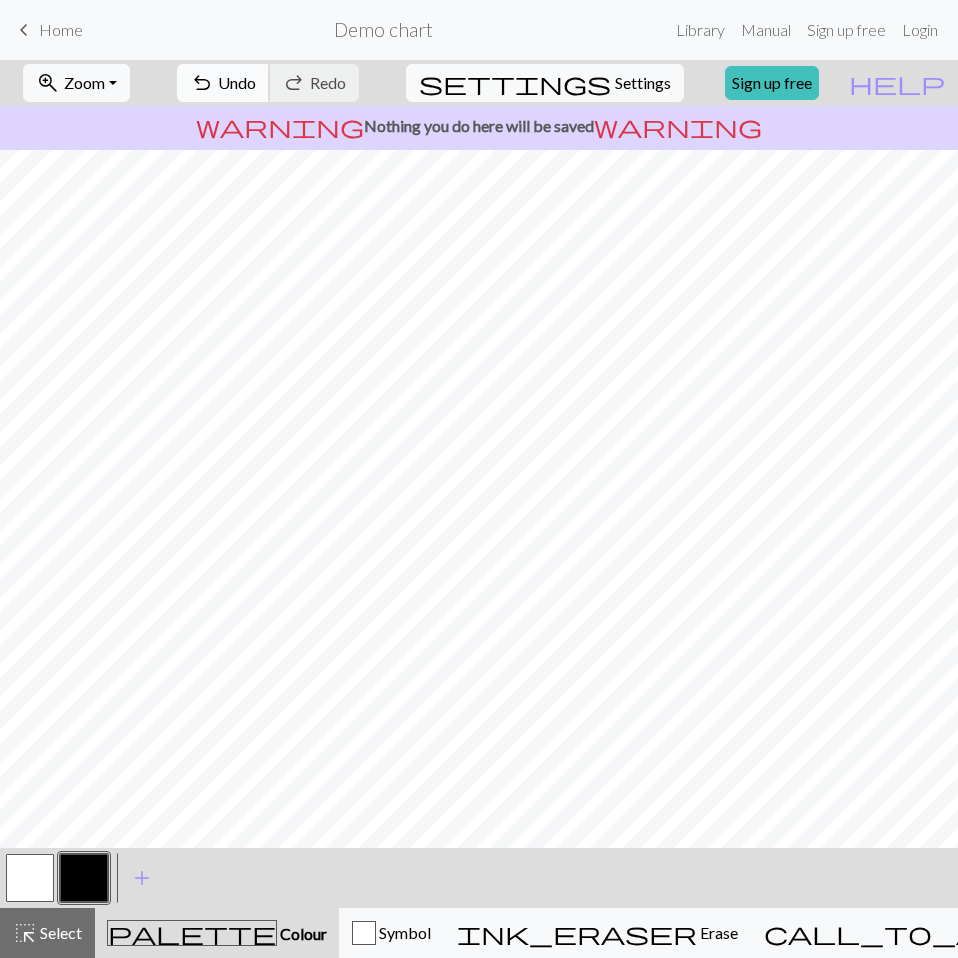 click on "undo" at bounding box center (202, 83) 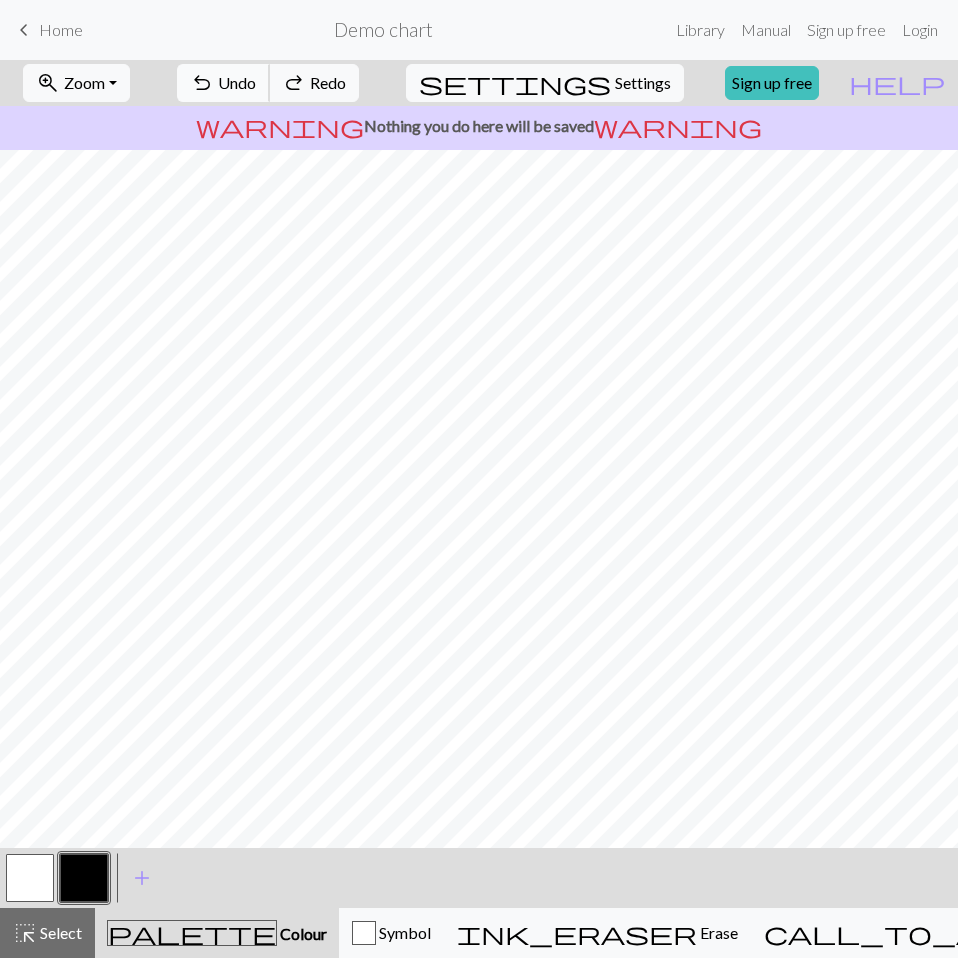 click on "undo Undo Undo" at bounding box center (223, 83) 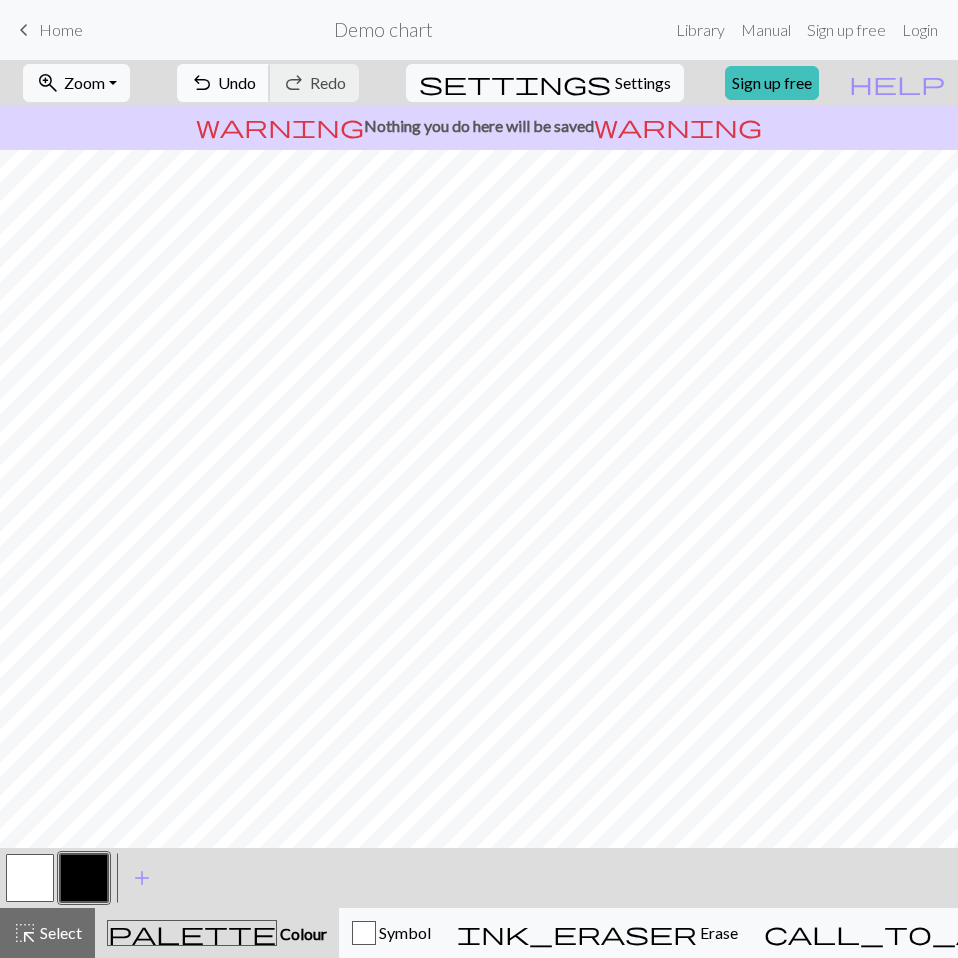 click on "Undo" at bounding box center [237, 82] 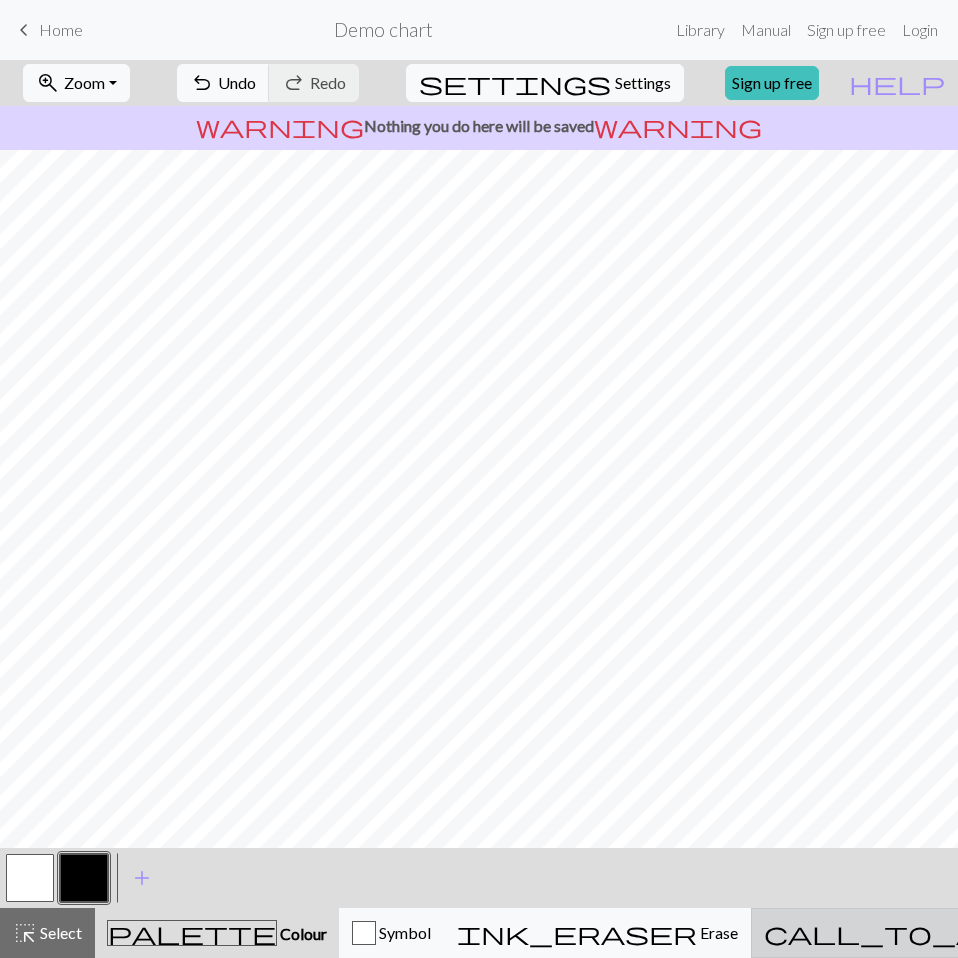 click on "Knitting mode" at bounding box center [1150, 932] 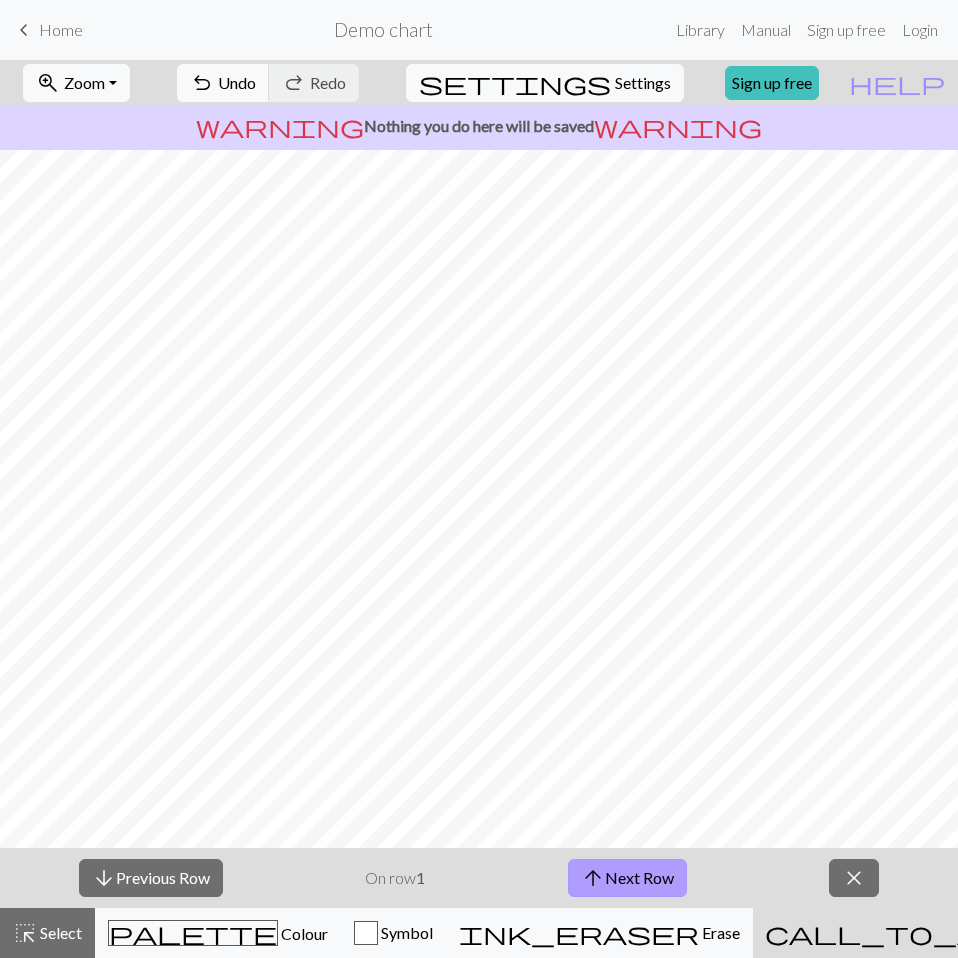 click on "arrow_upward  Next Row" at bounding box center [627, 878] 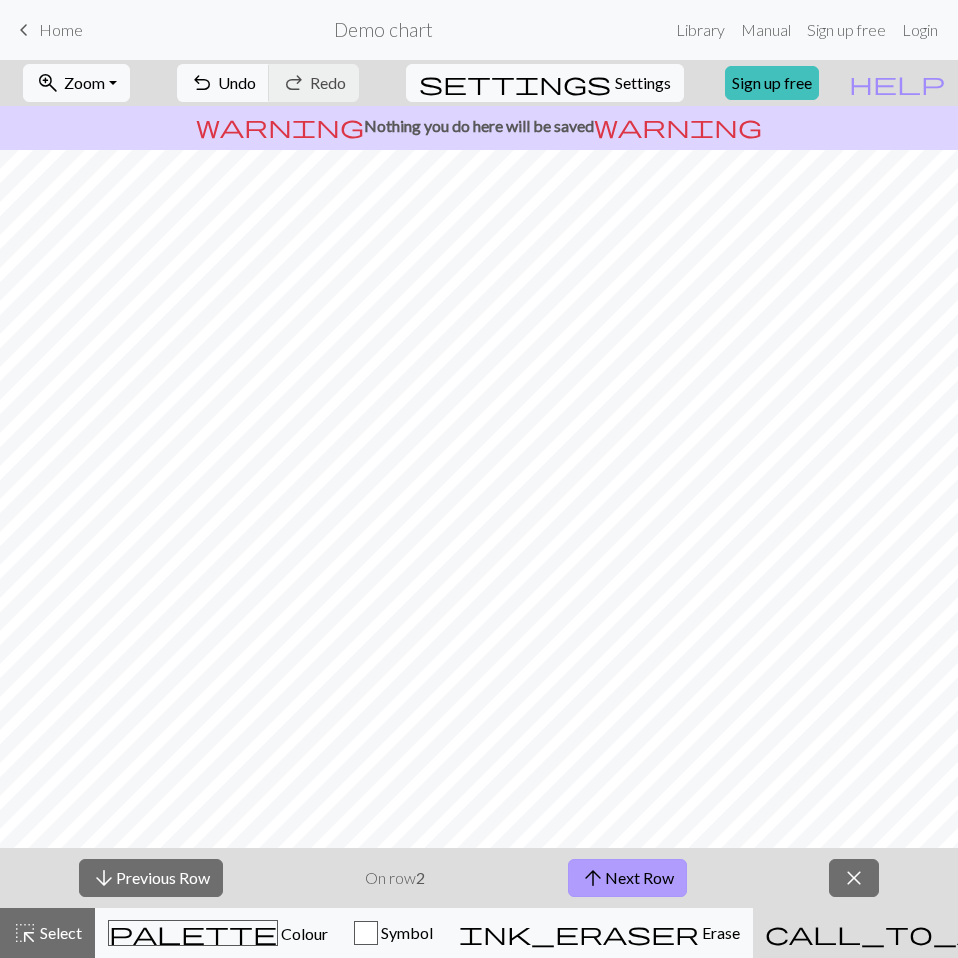 click on "arrow_upward  Next Row" at bounding box center (627, 878) 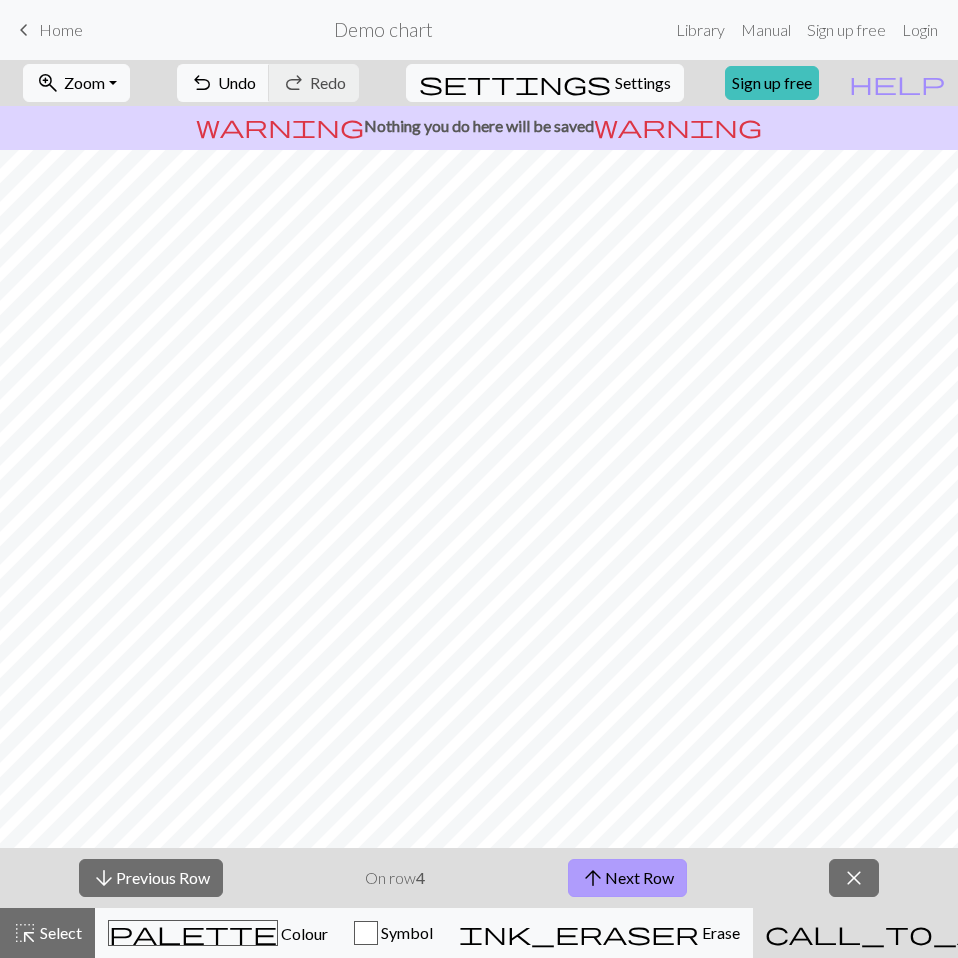 click on "arrow_upward  Next Row" at bounding box center (627, 878) 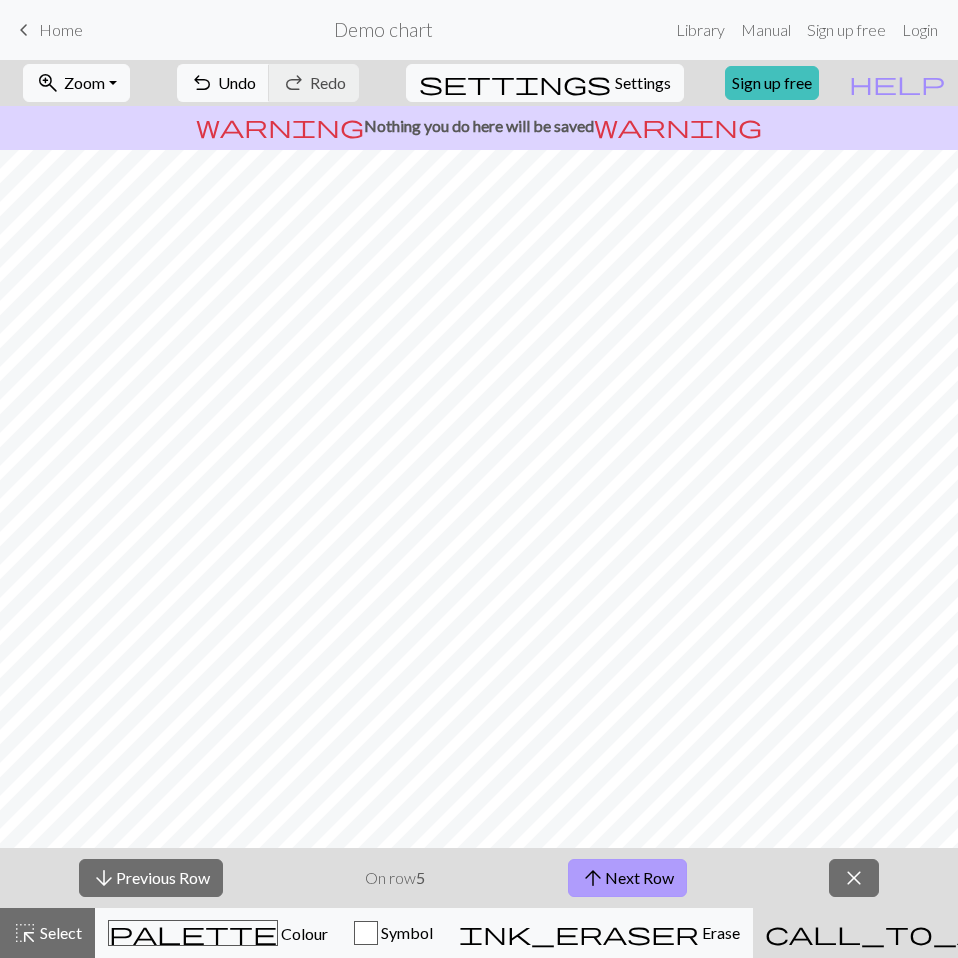 click on "arrow_upward  Next Row" at bounding box center (627, 878) 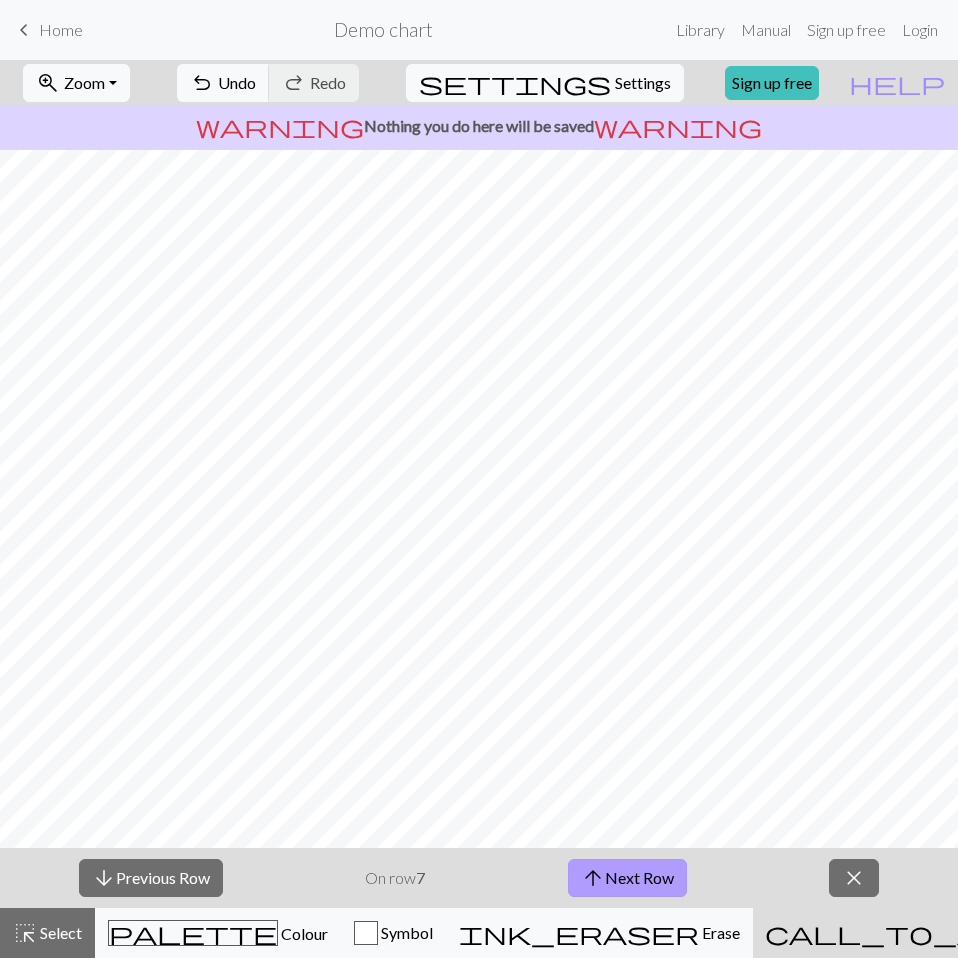 click on "arrow_upward  Next Row" at bounding box center (627, 878) 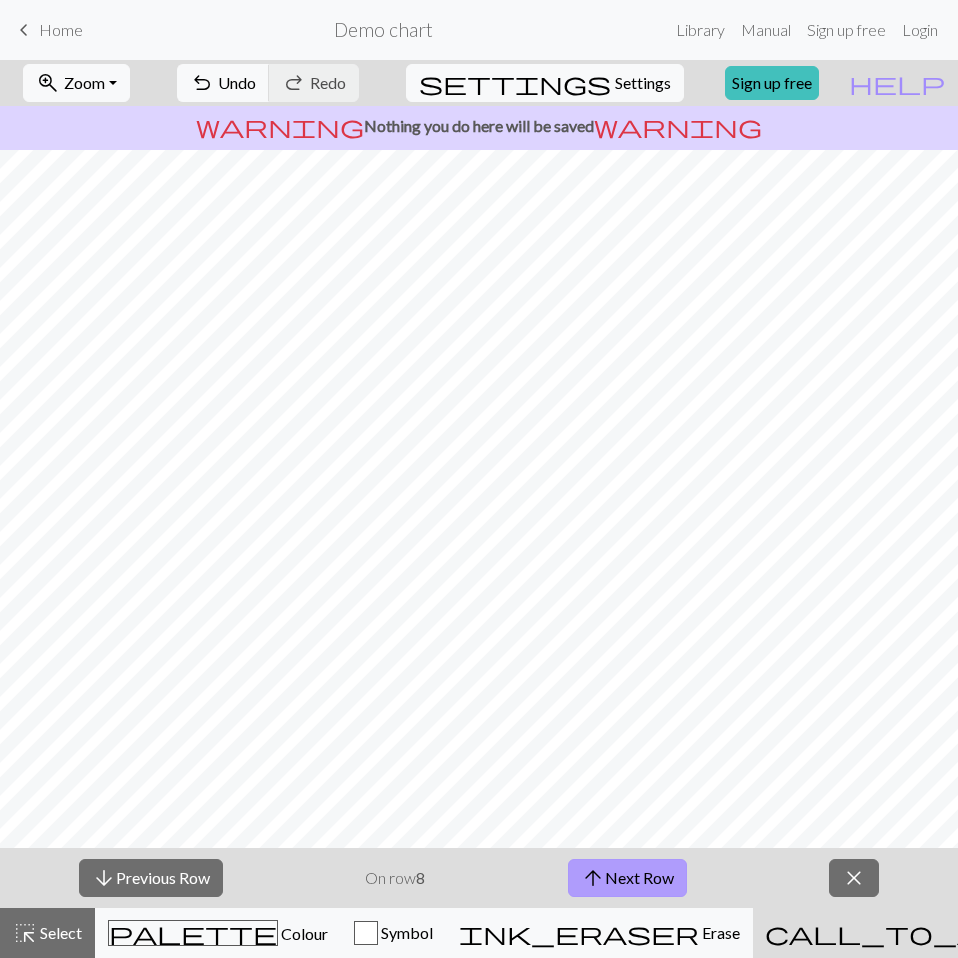 click on "arrow_upward  Next Row" at bounding box center [627, 878] 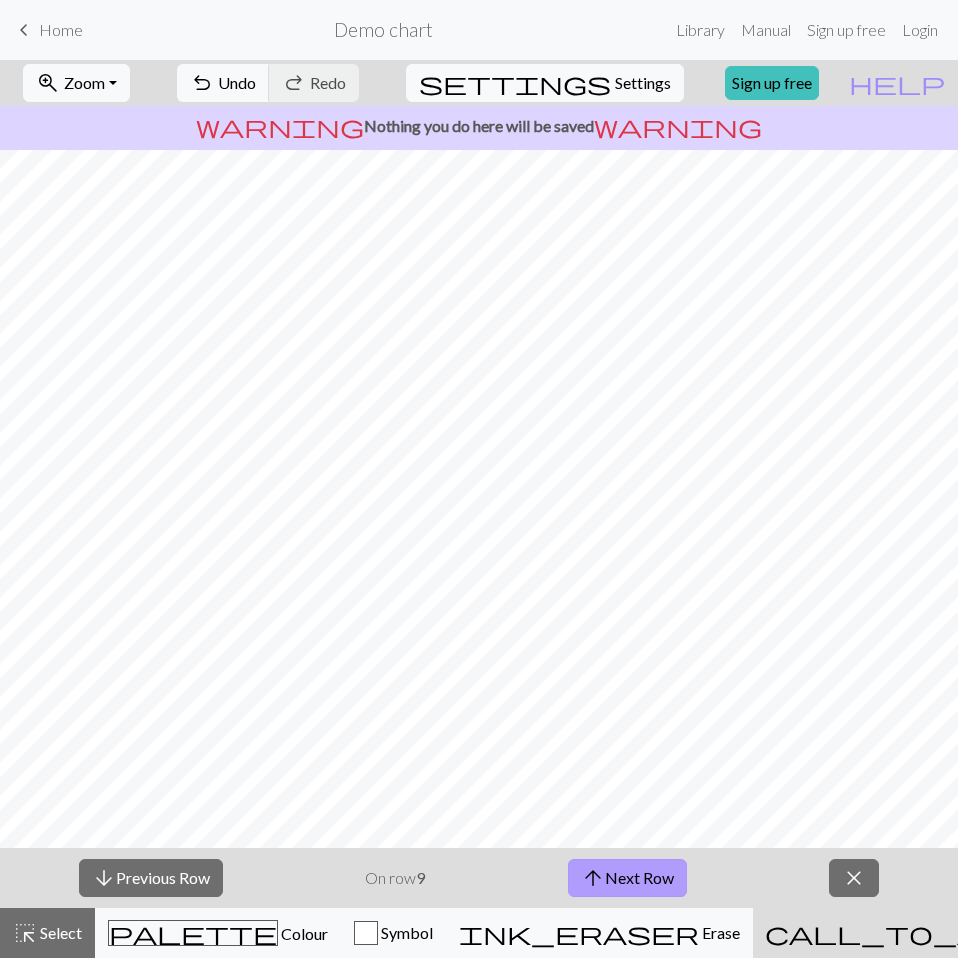 click on "arrow_upward  Next Row" at bounding box center (627, 878) 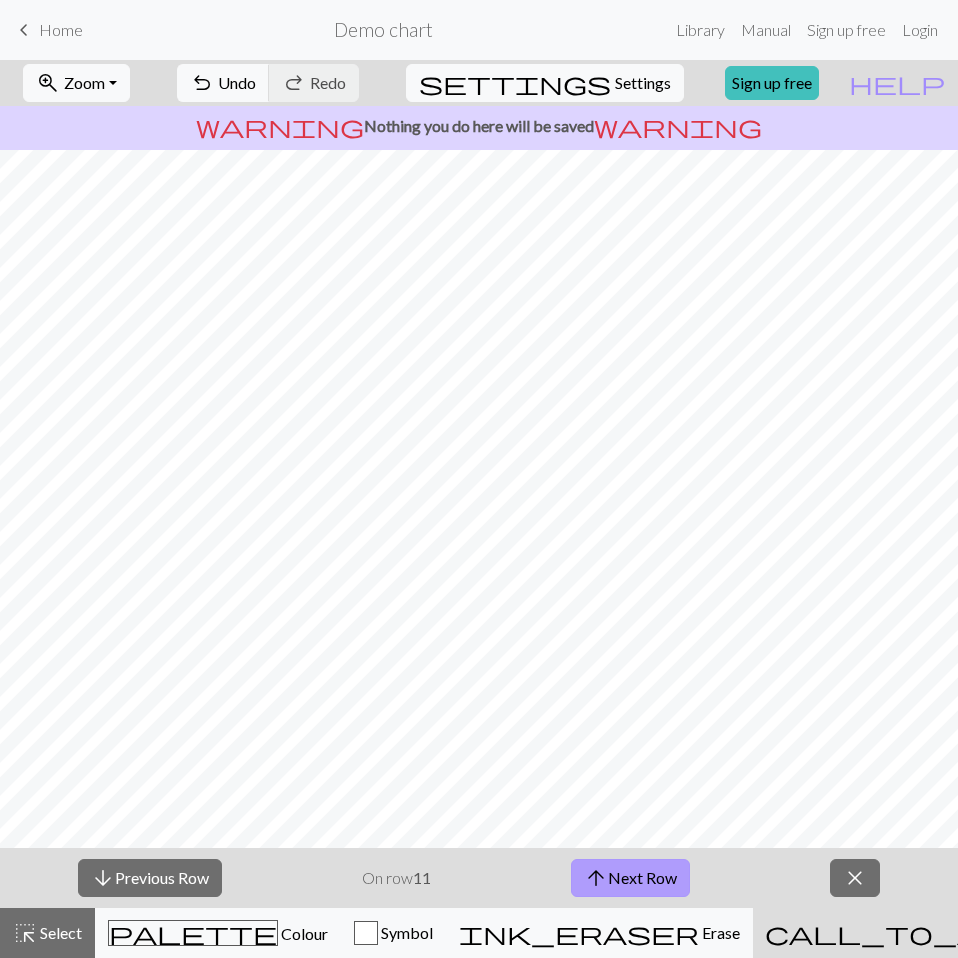 click on "arrow_upward  Next Row" at bounding box center (630, 878) 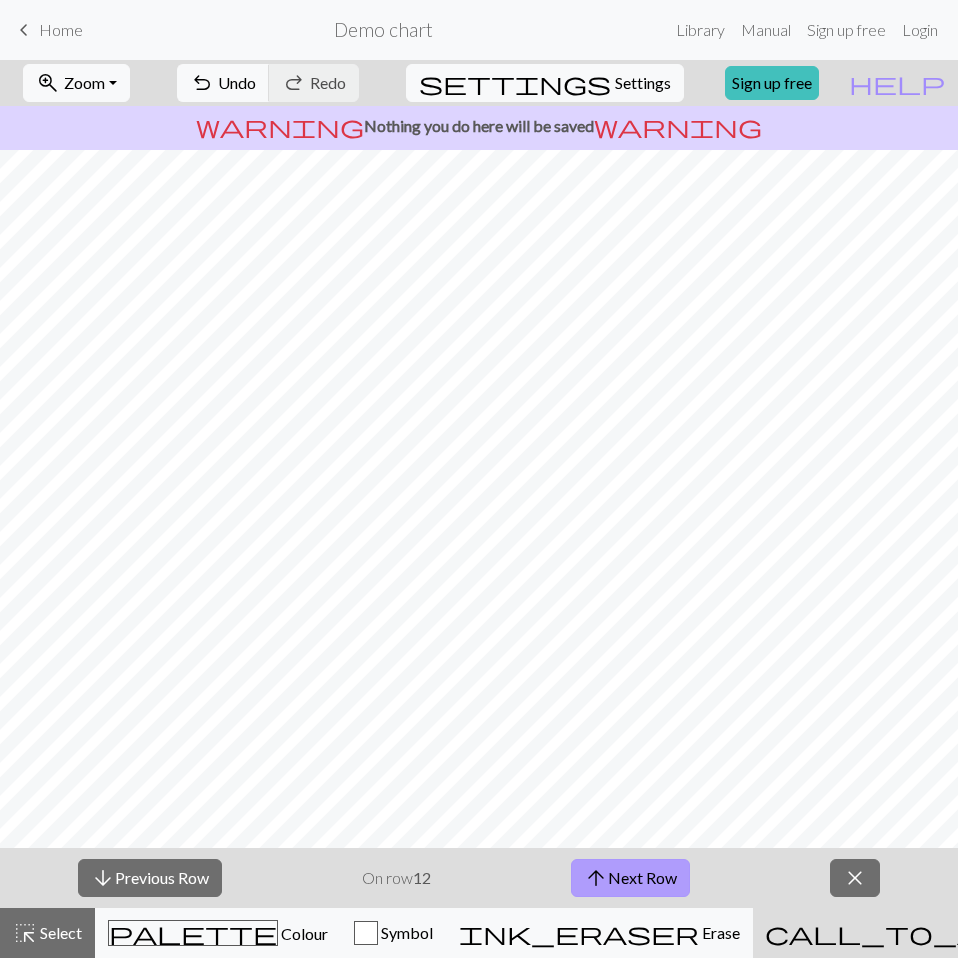 click on "arrow_upward  Next Row" at bounding box center (630, 878) 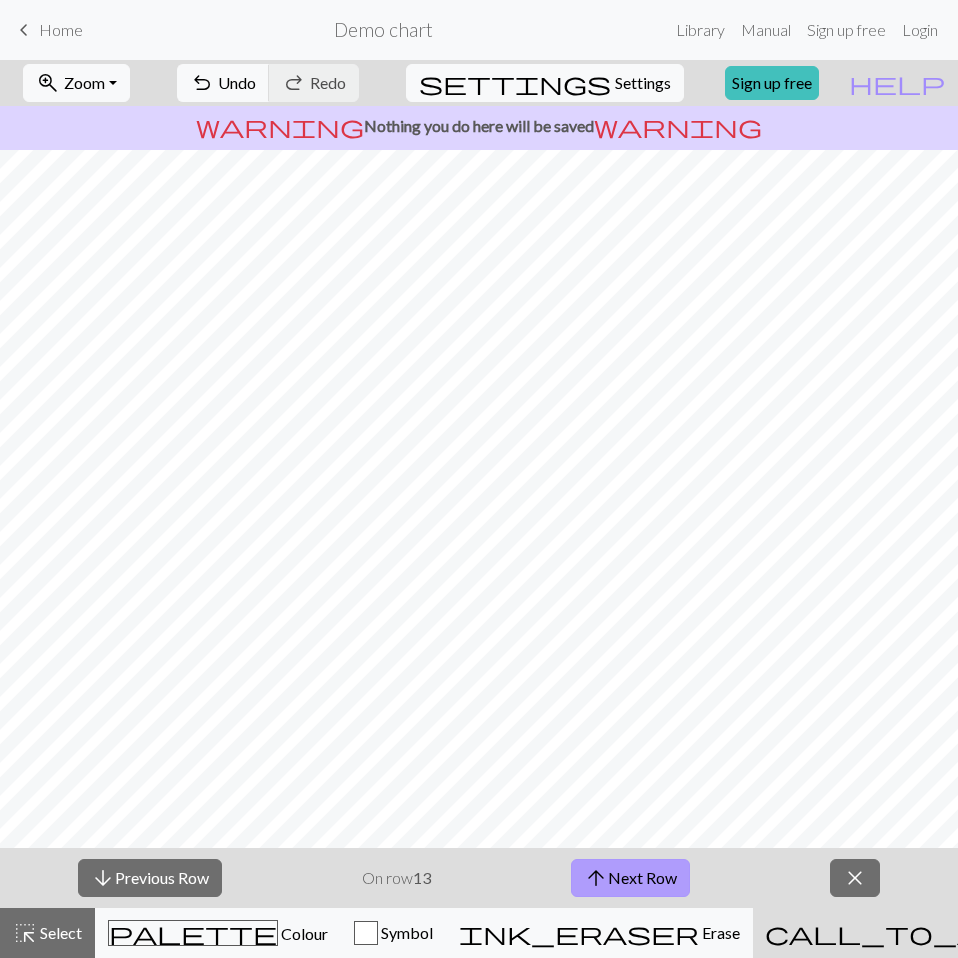 click on "arrow_upward  Next Row" at bounding box center [630, 878] 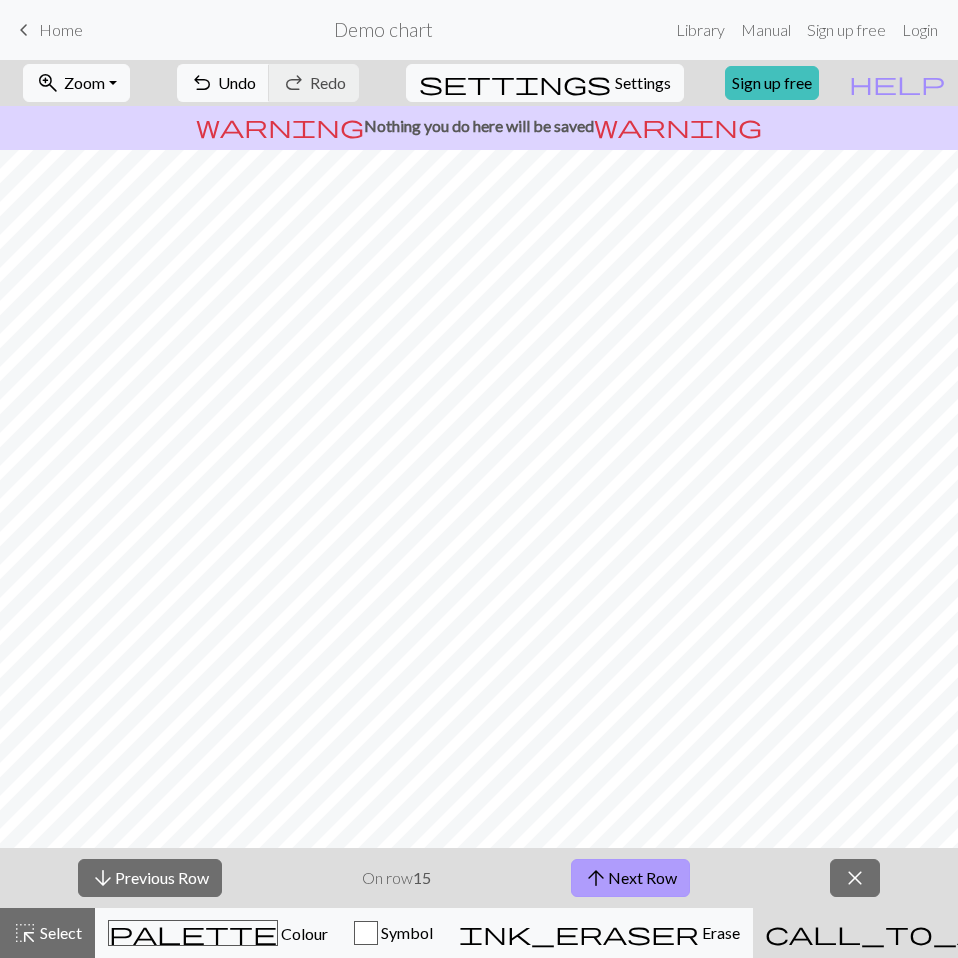 click on "arrow_upward  Next Row" at bounding box center (630, 878) 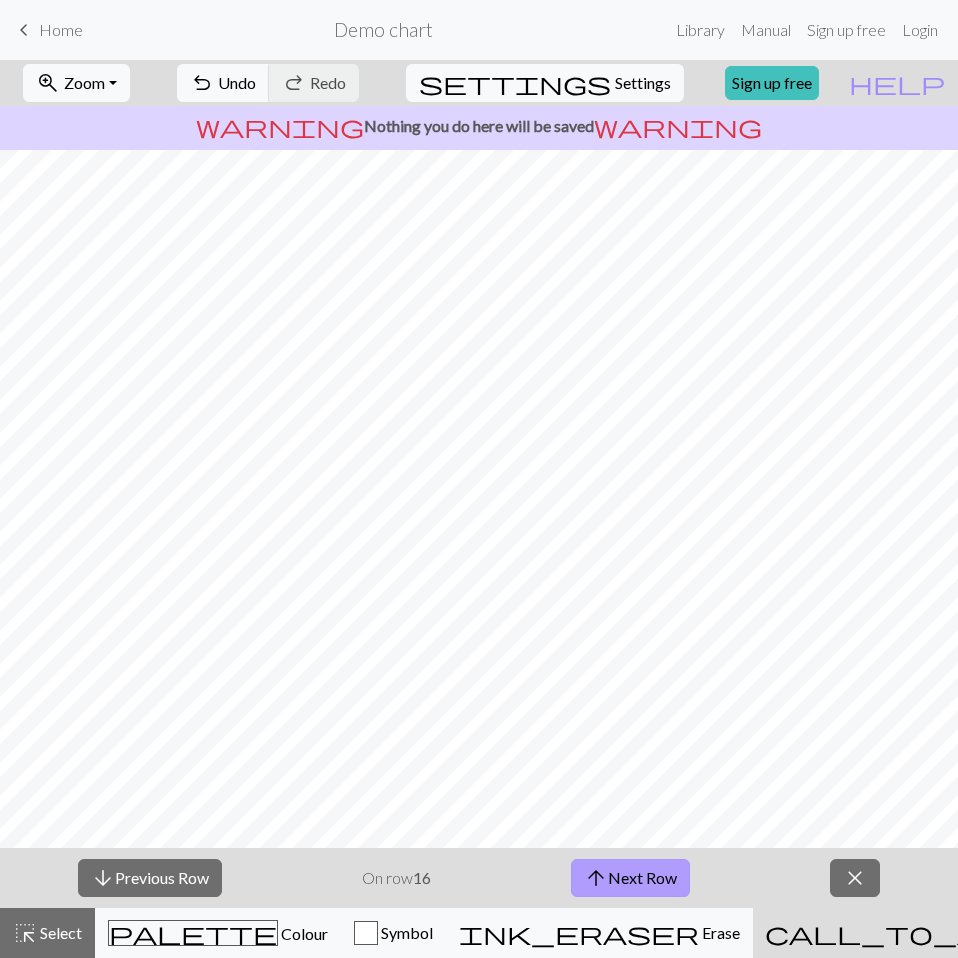 click on "arrow_upward  Next Row" at bounding box center [630, 878] 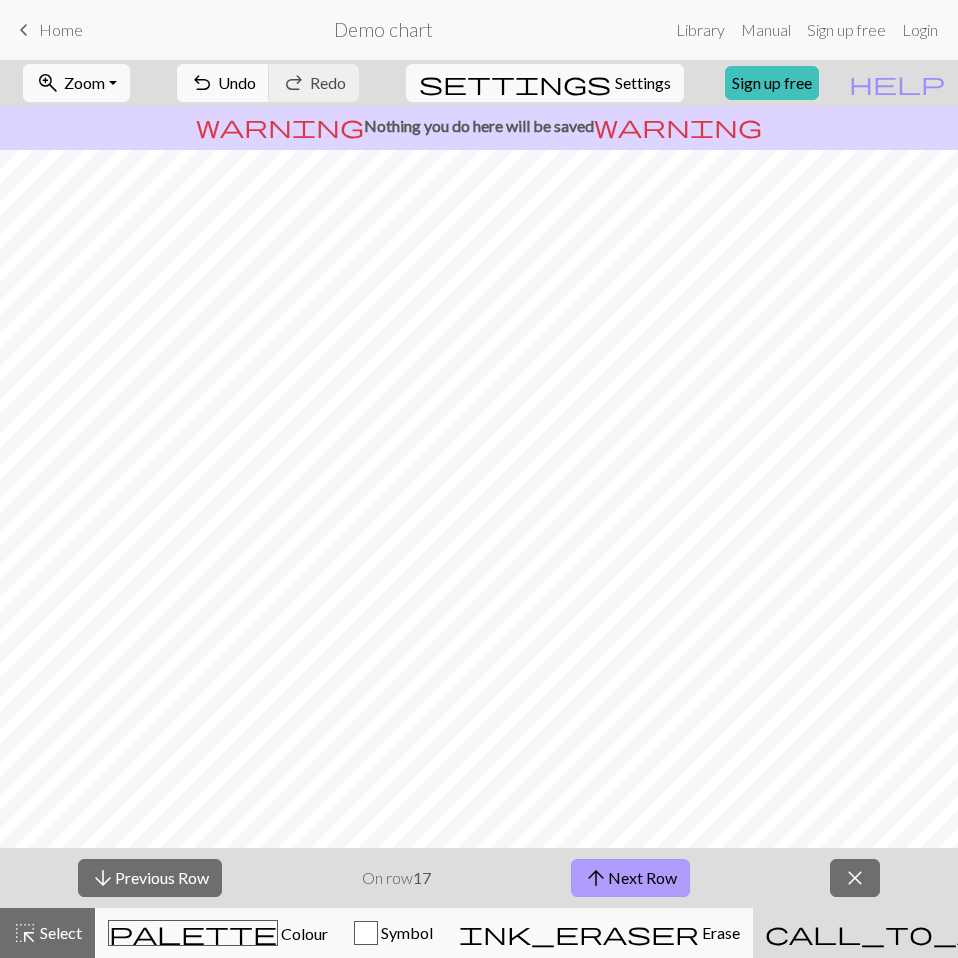 click on "arrow_upward  Next Row" at bounding box center [630, 878] 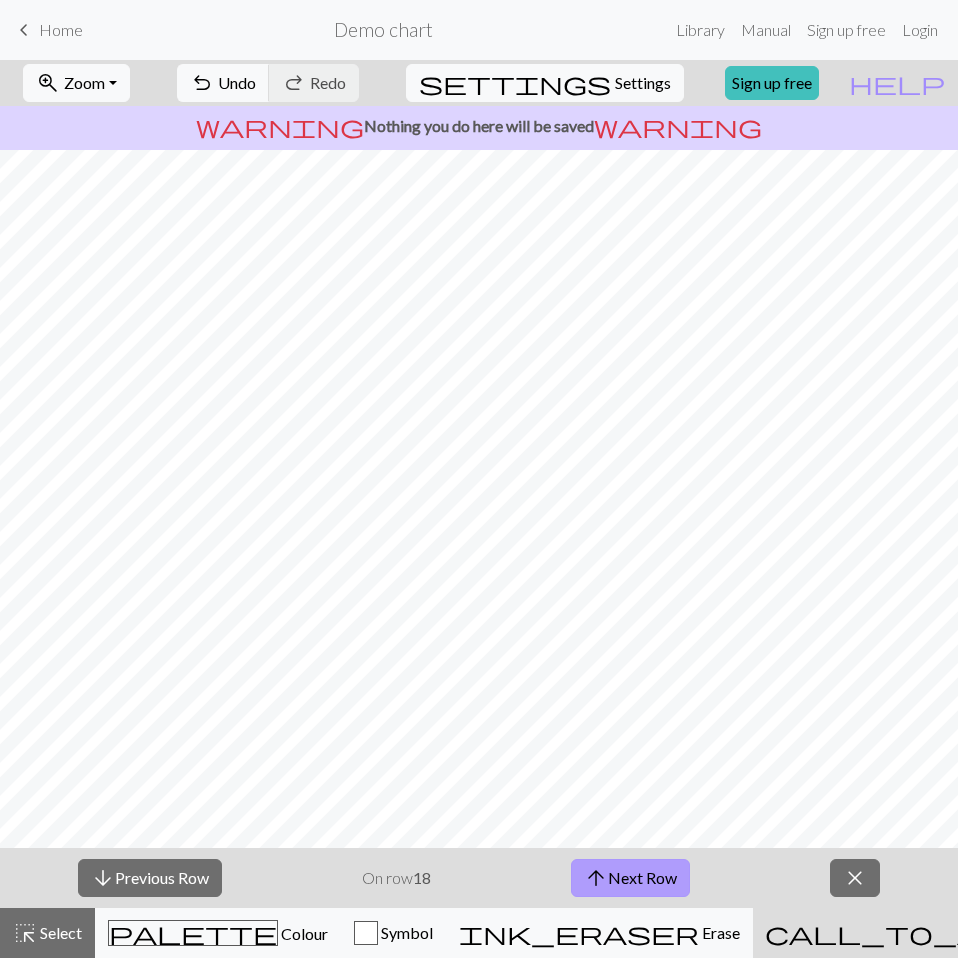 click on "arrow_upward  Next Row" at bounding box center (630, 878) 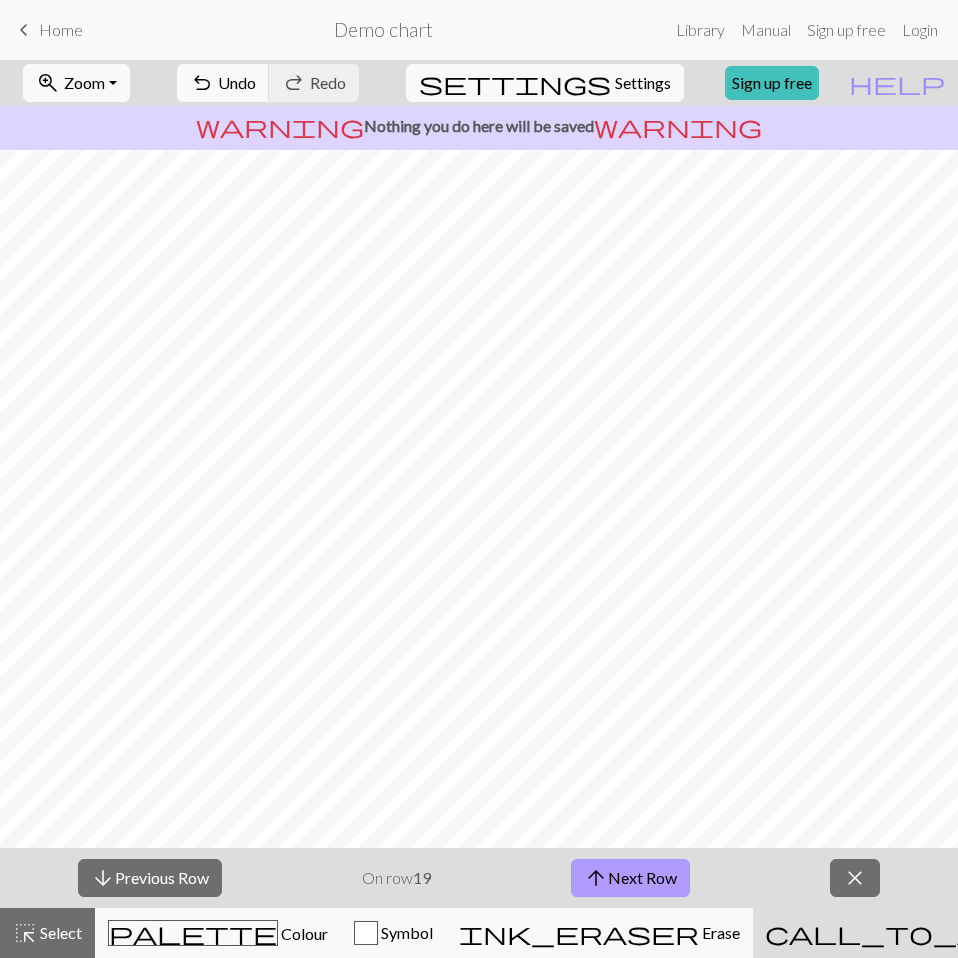 click on "arrow_upward  Next Row" at bounding box center (630, 878) 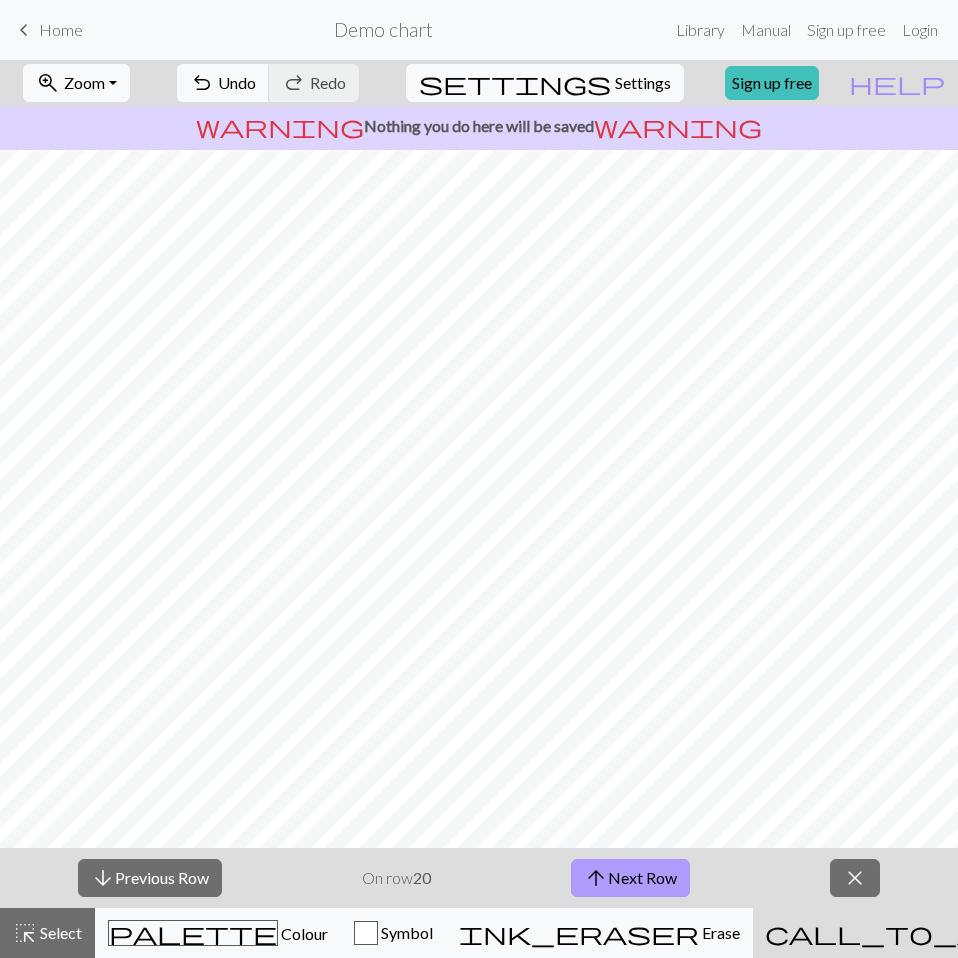 click on "arrow_upward  Next Row" at bounding box center [630, 878] 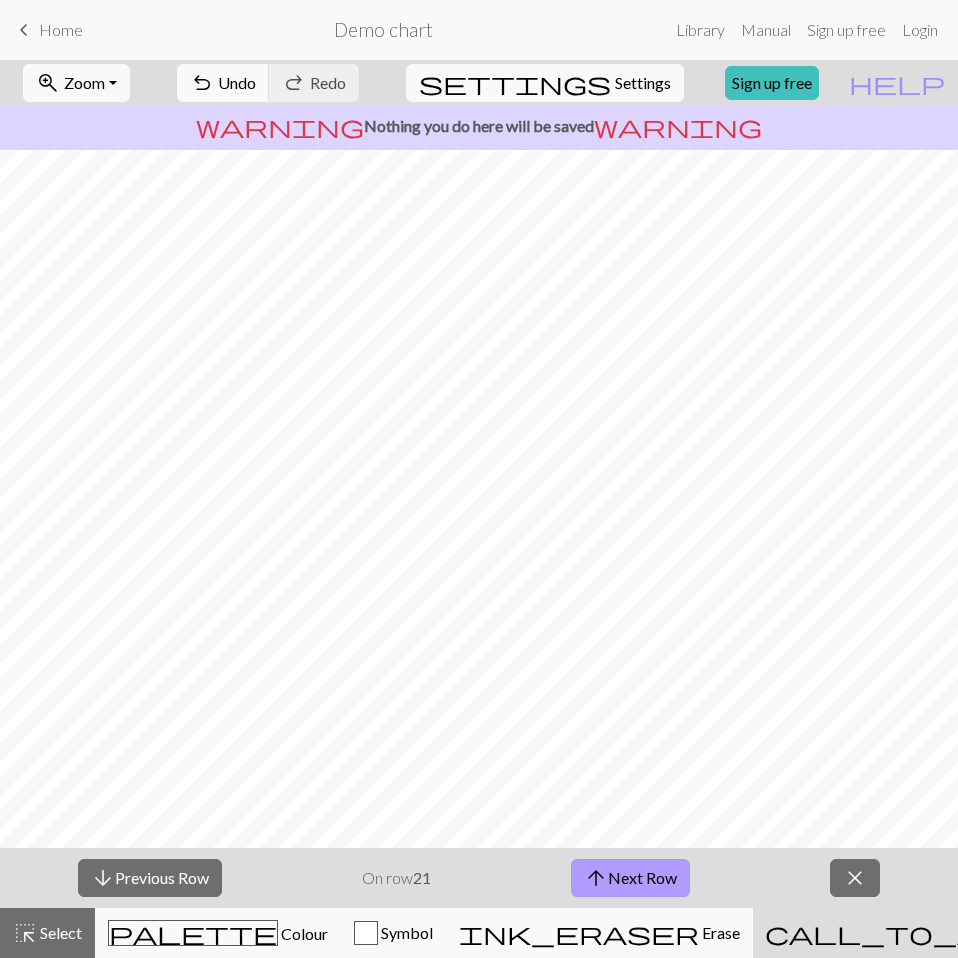 click on "arrow_upward  Next Row" at bounding box center (630, 878) 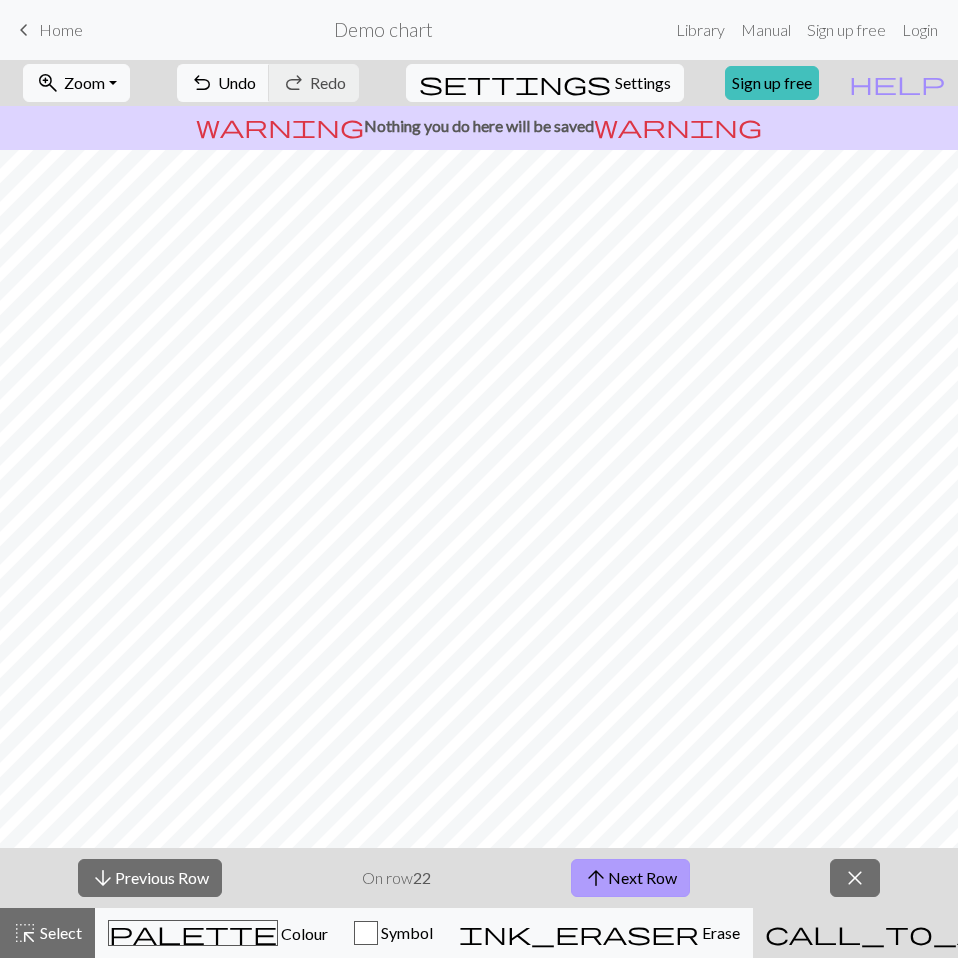 click on "arrow_upward  Next Row" at bounding box center (630, 878) 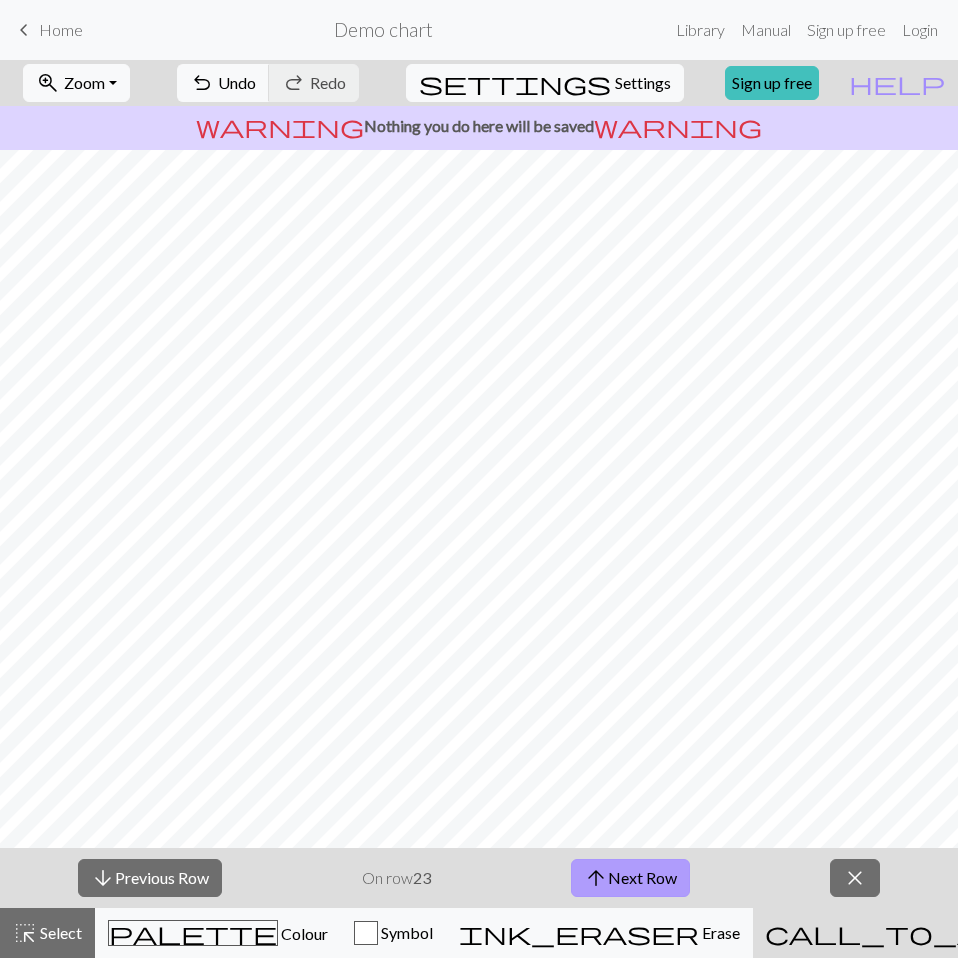 click on "arrow_upward  Next Row" at bounding box center [630, 878] 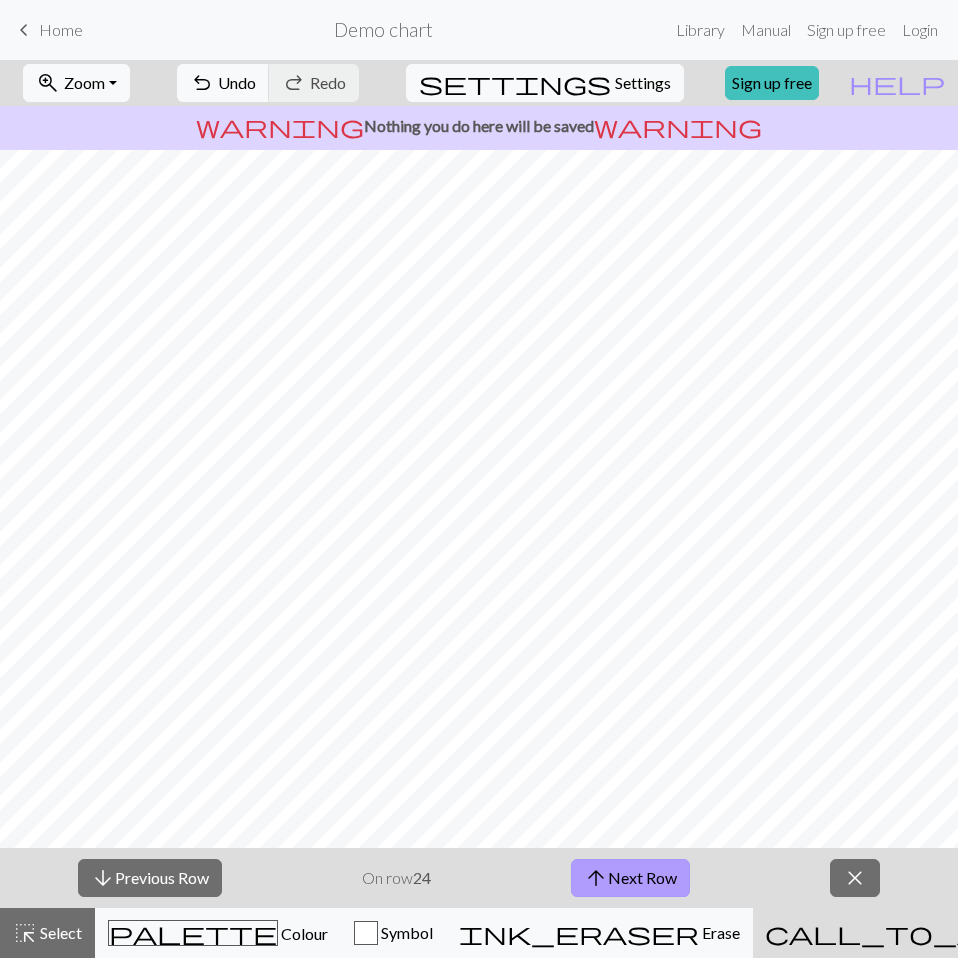 click on "arrow_upward  Next Row" at bounding box center [630, 878] 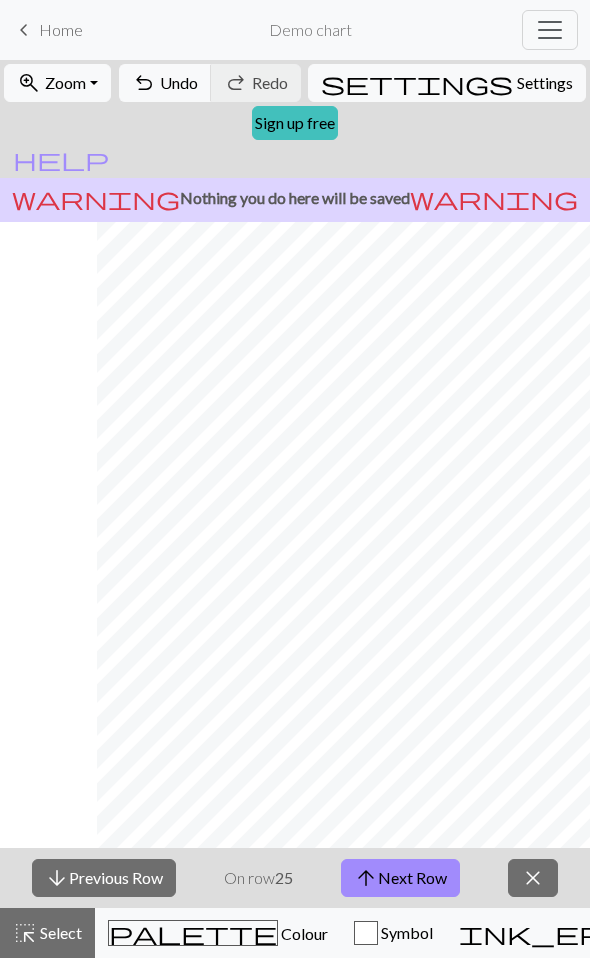 scroll, scrollTop: 0, scrollLeft: 328, axis: horizontal 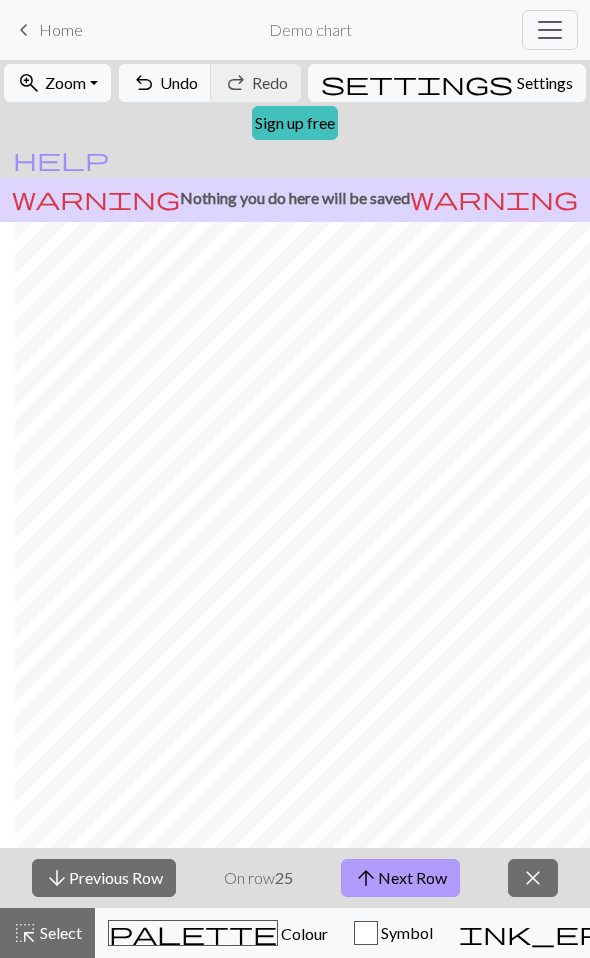 click on "arrow_upward  Next Row" at bounding box center [400, 878] 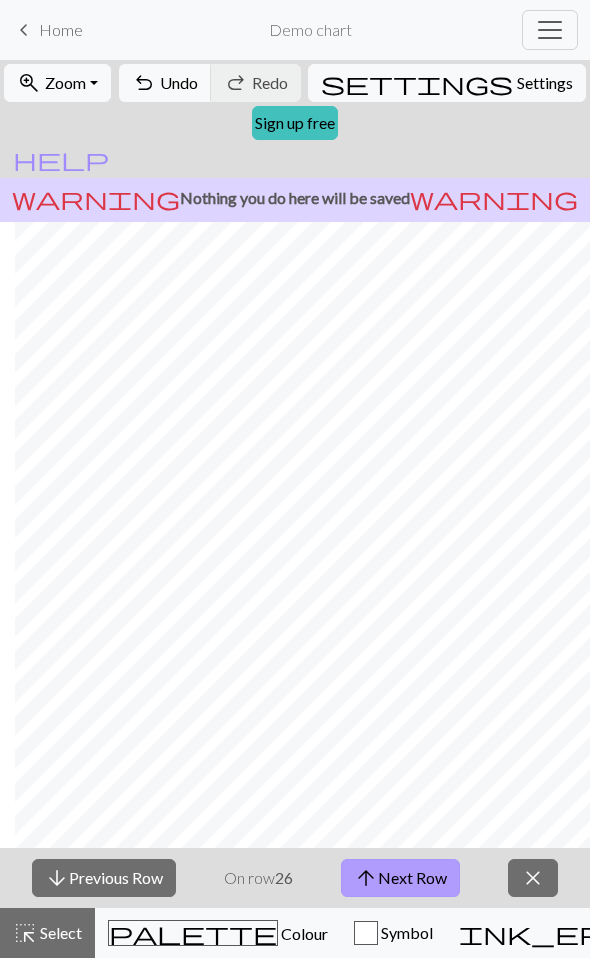 click on "arrow_upward  Next Row" at bounding box center (400, 878) 